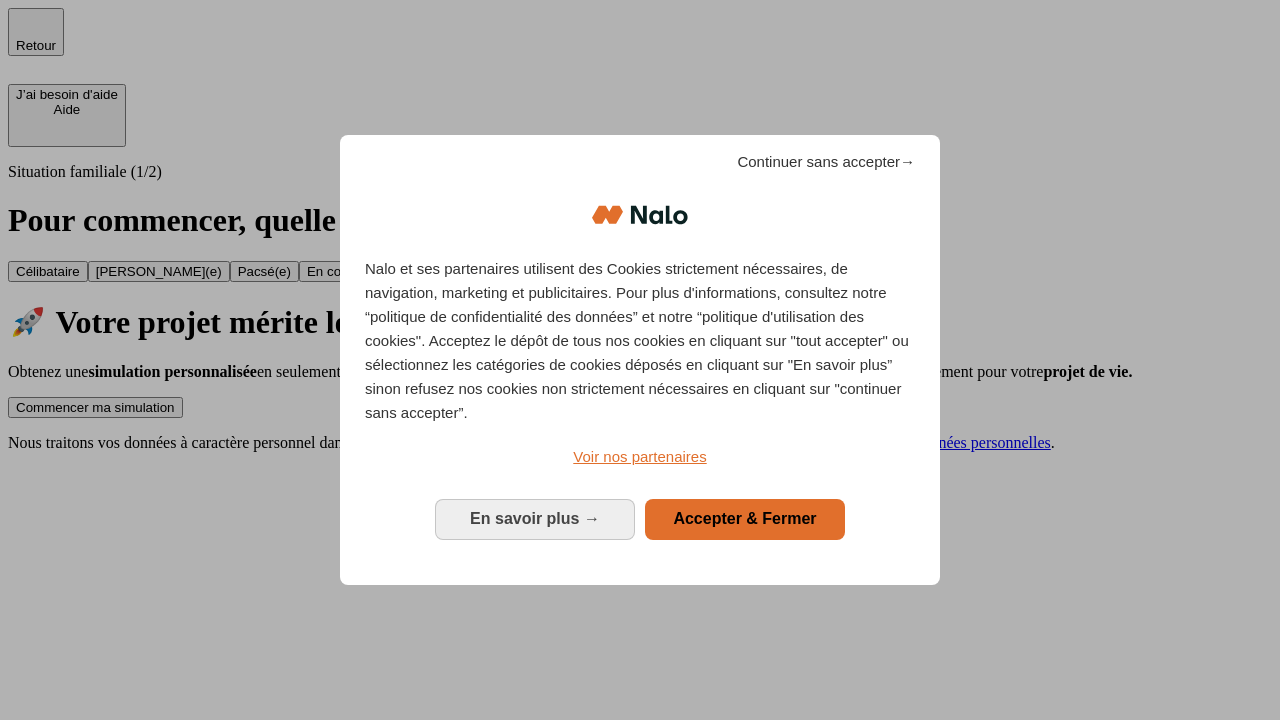 scroll, scrollTop: 0, scrollLeft: 0, axis: both 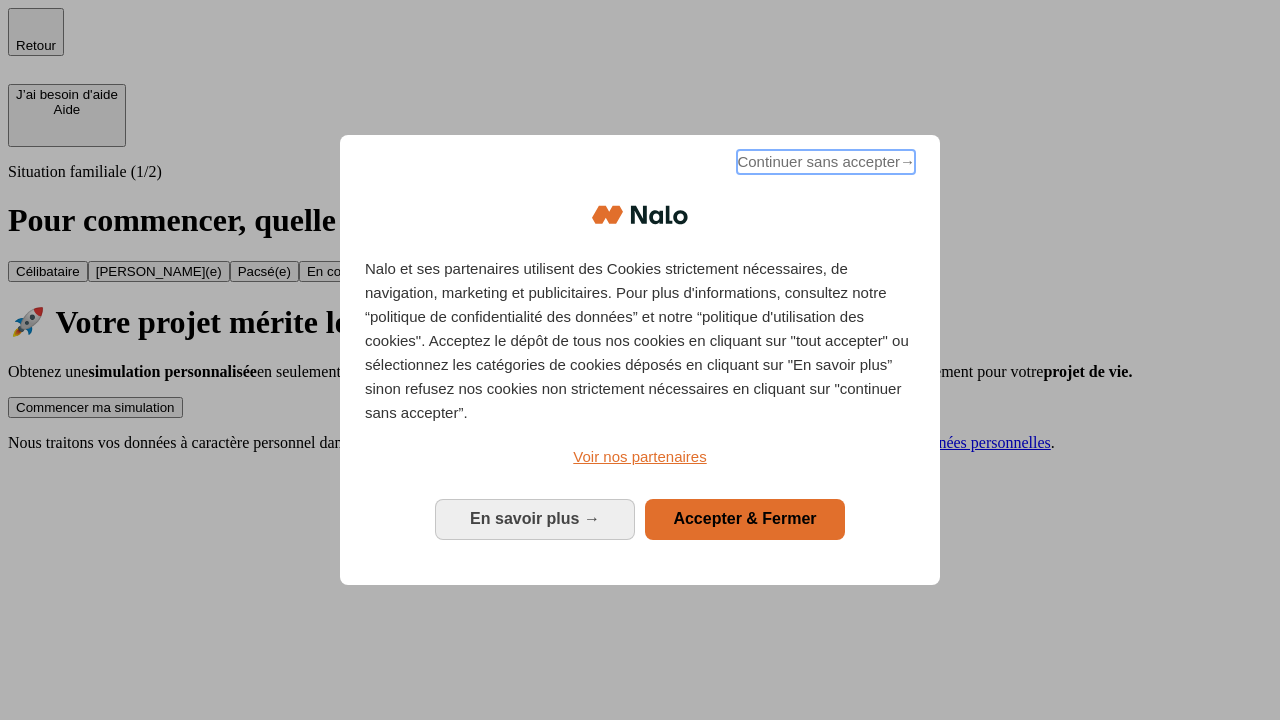 click on "Continuer sans accepter  →" at bounding box center (826, 162) 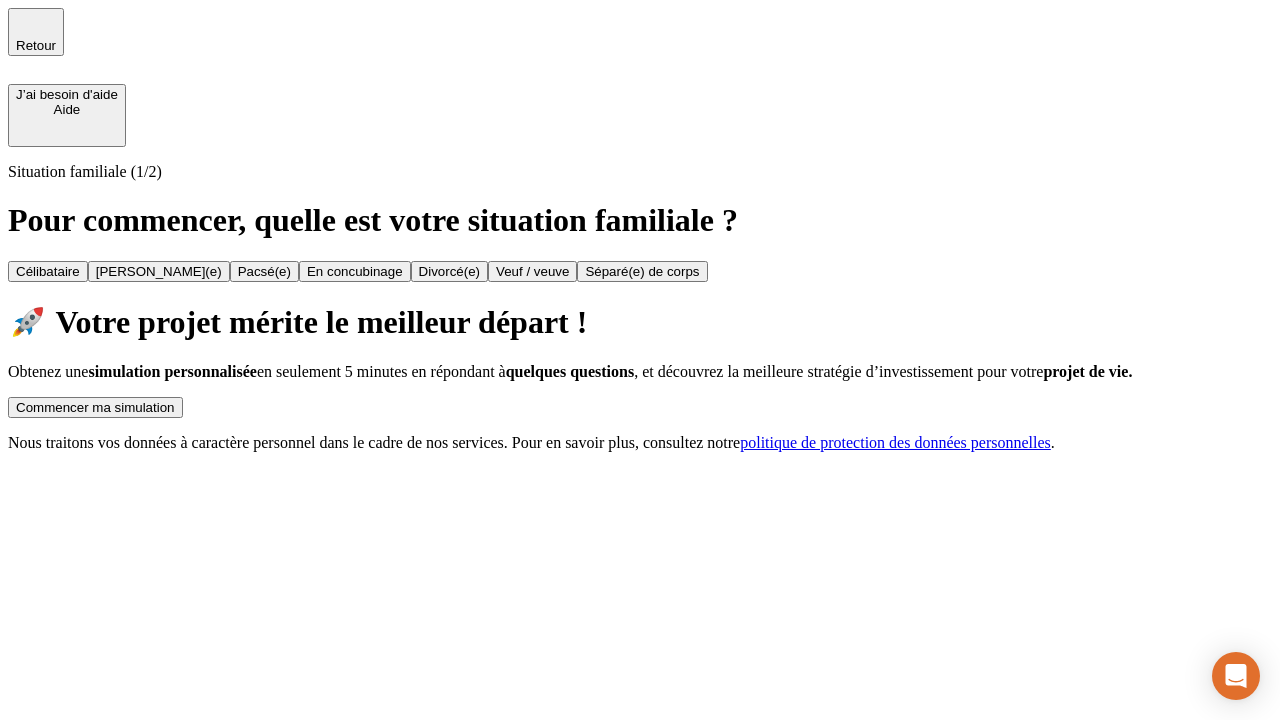 click on "Commencer ma simulation" at bounding box center [95, 407] 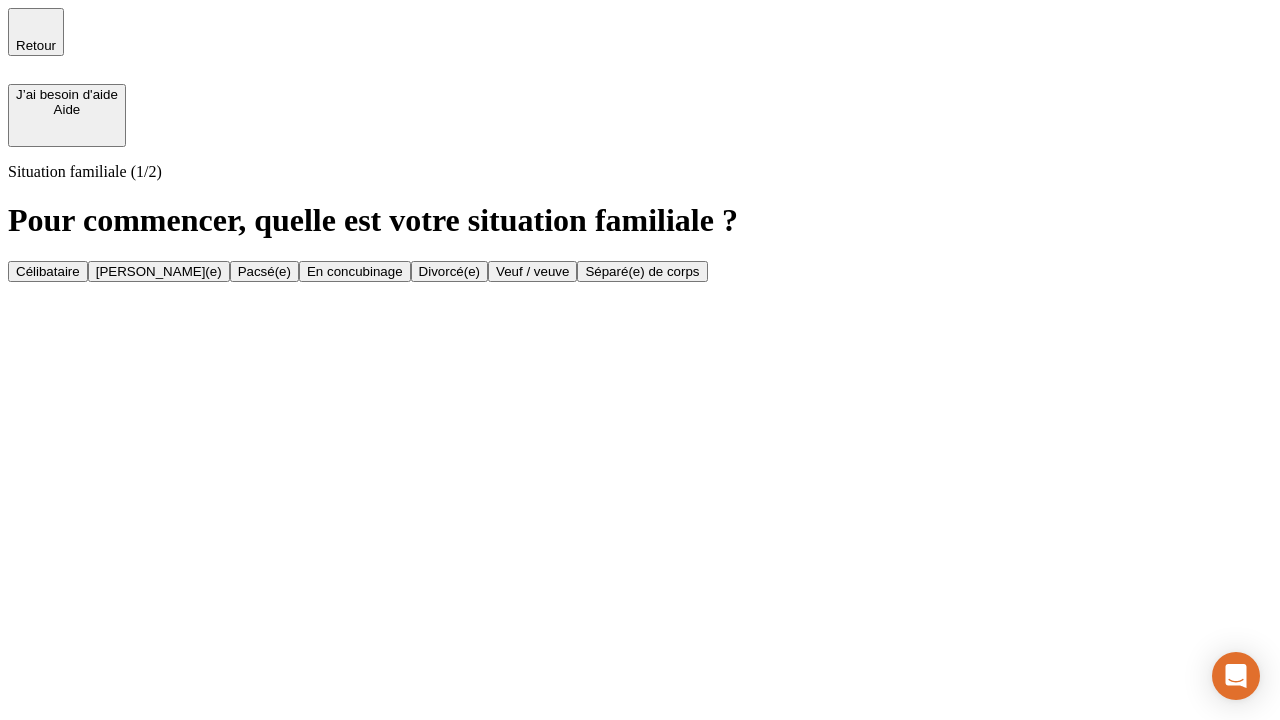 click on "Veuf / veuve" at bounding box center [532, 271] 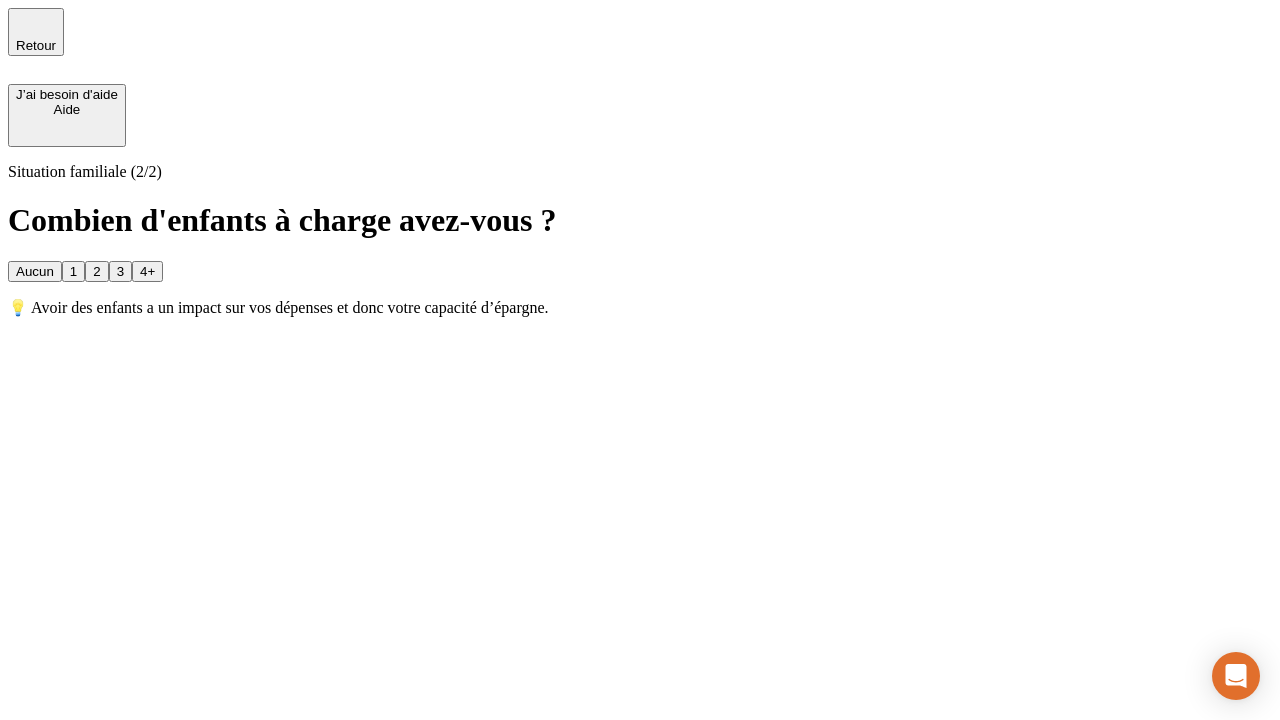 click on "Aucun" at bounding box center [35, 271] 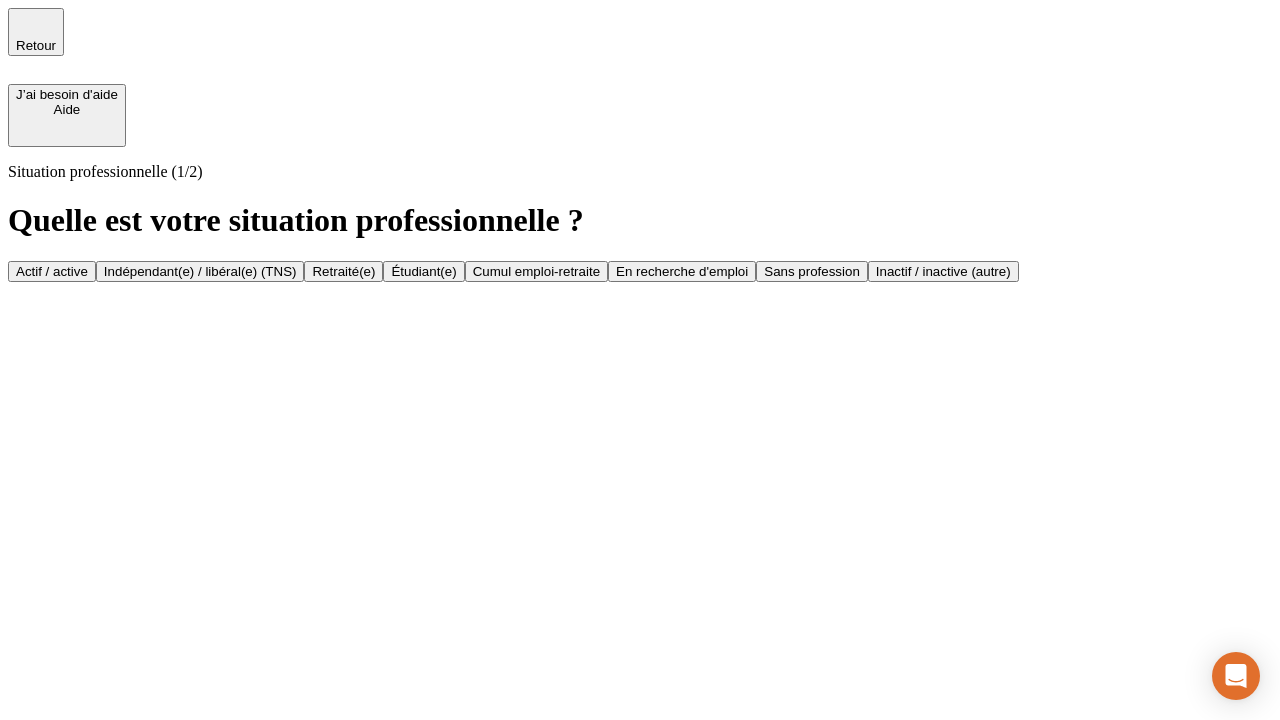 click on "Retraité(e)" at bounding box center (343, 271) 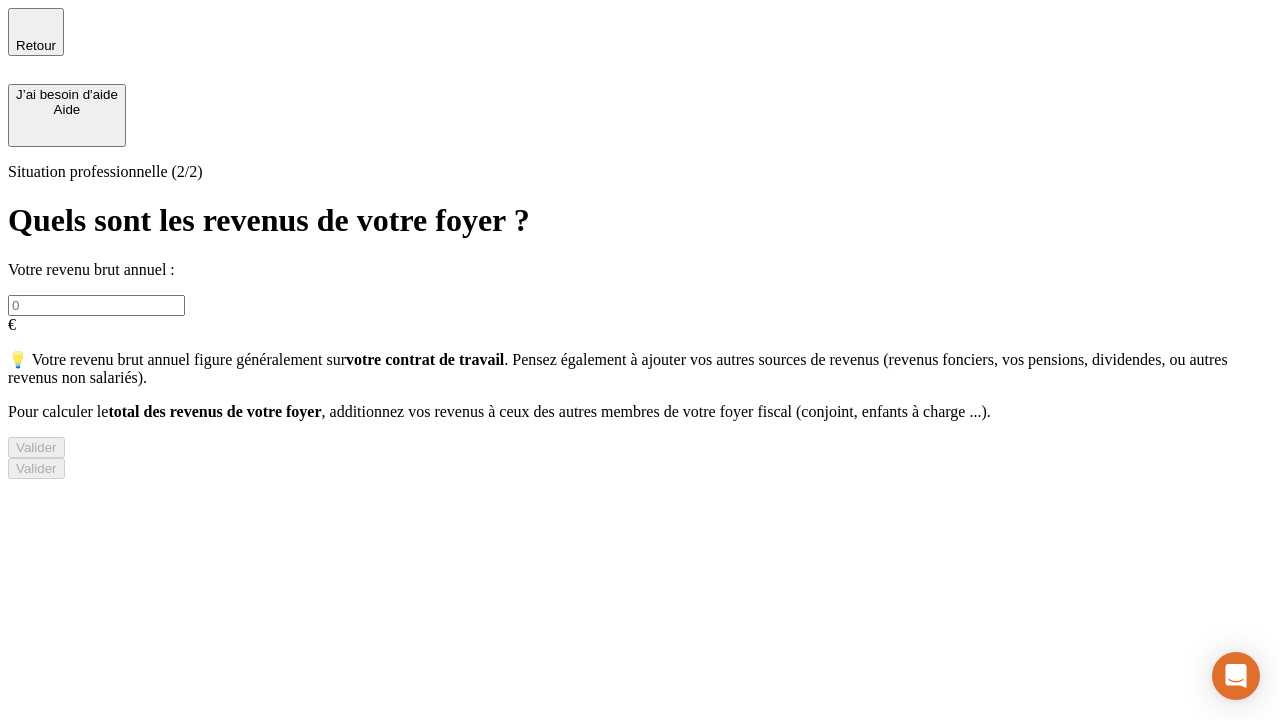 click at bounding box center (96, 305) 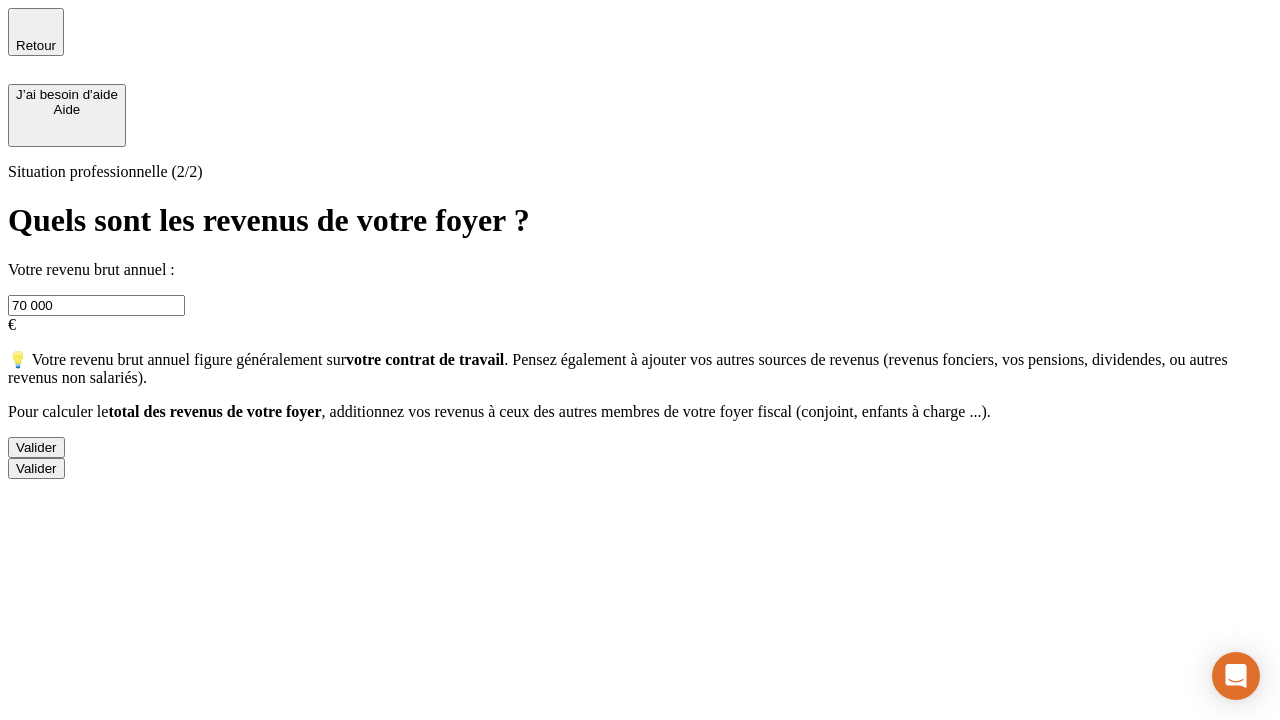click on "Valider" at bounding box center (36, 447) 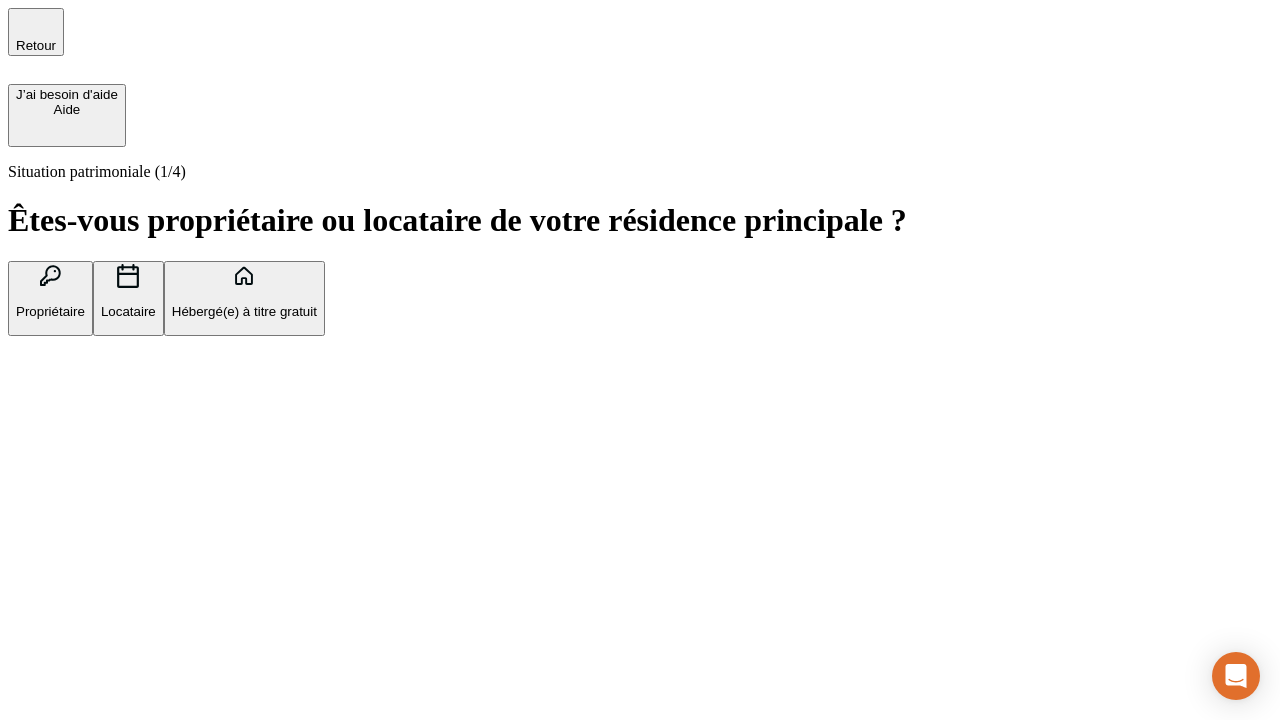 click on "Locataire" at bounding box center (128, 311) 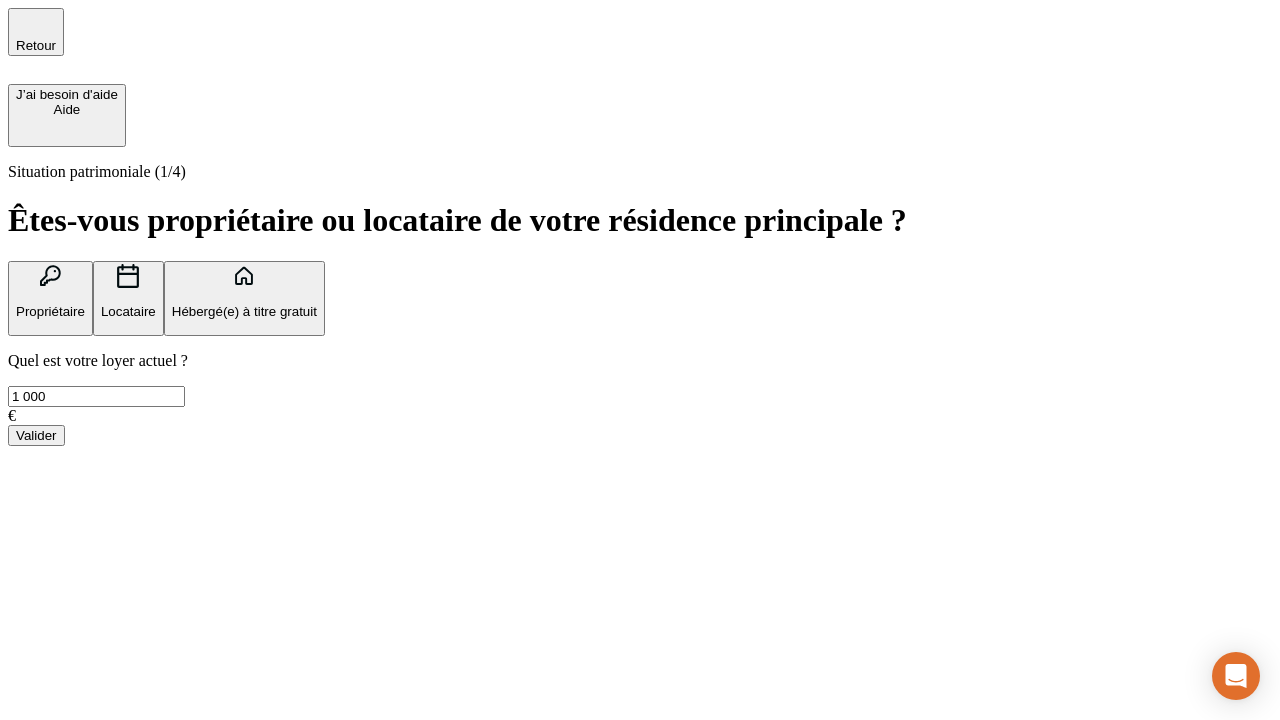 type on "1 000" 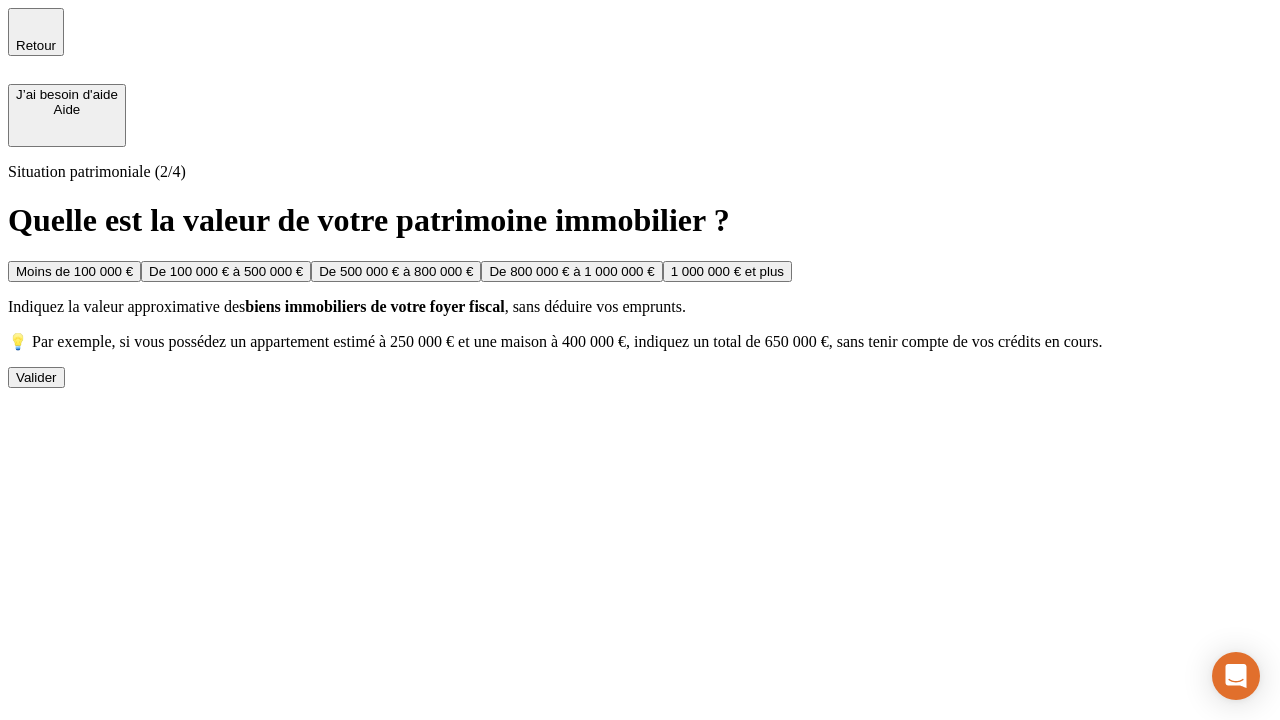 click on "De 500 000 € à 800 000 €" at bounding box center (396, 271) 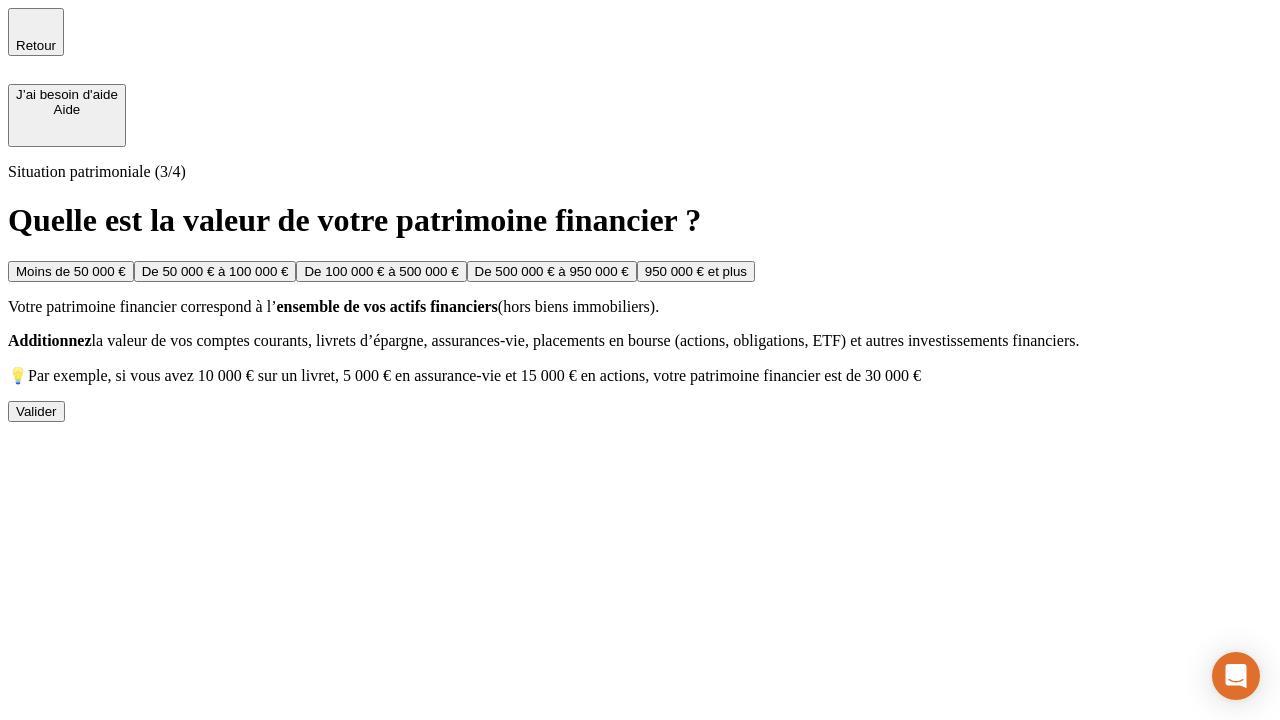 click on "Moins de 50 000 €" at bounding box center (71, 271) 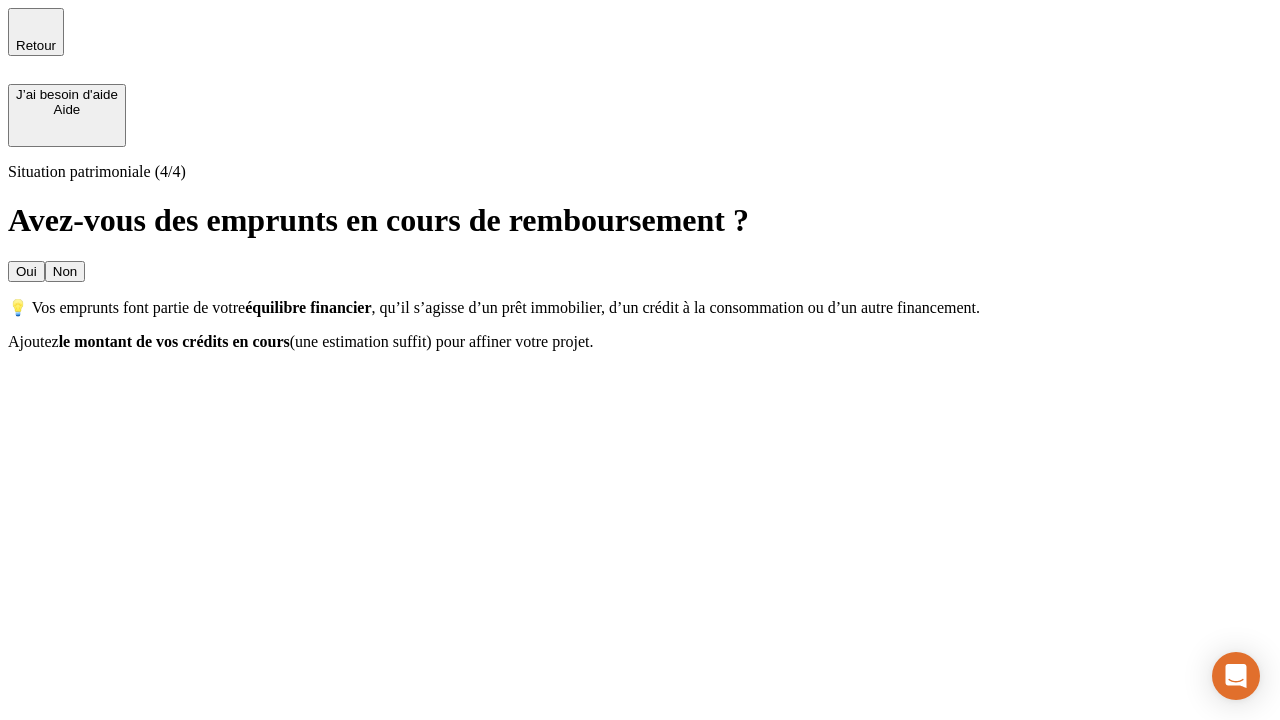 click on "Oui" at bounding box center [26, 271] 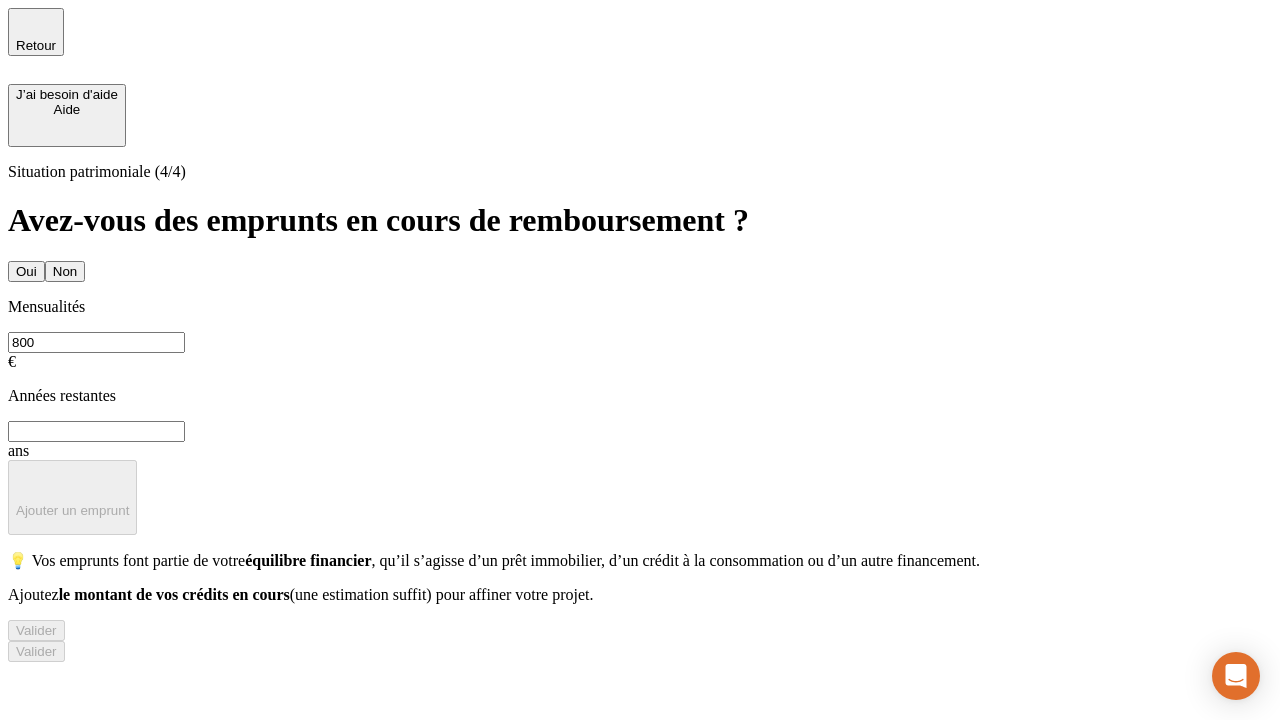 type on "800" 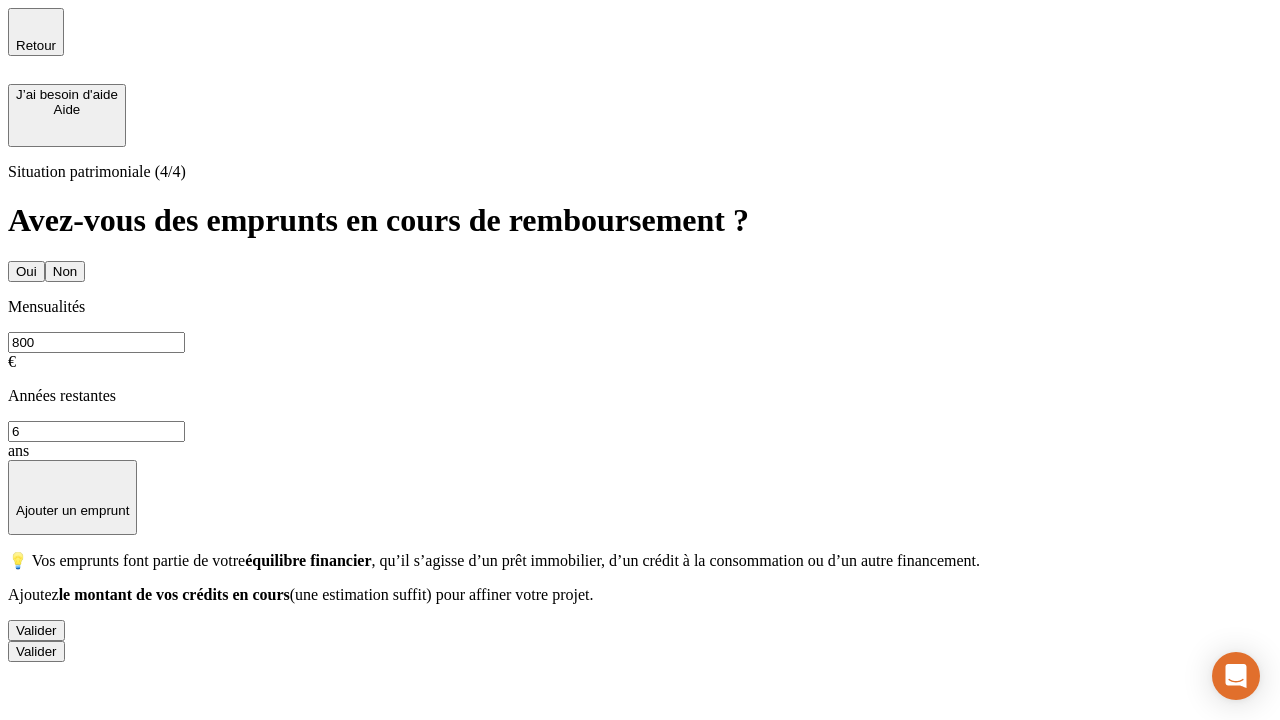 type on "6" 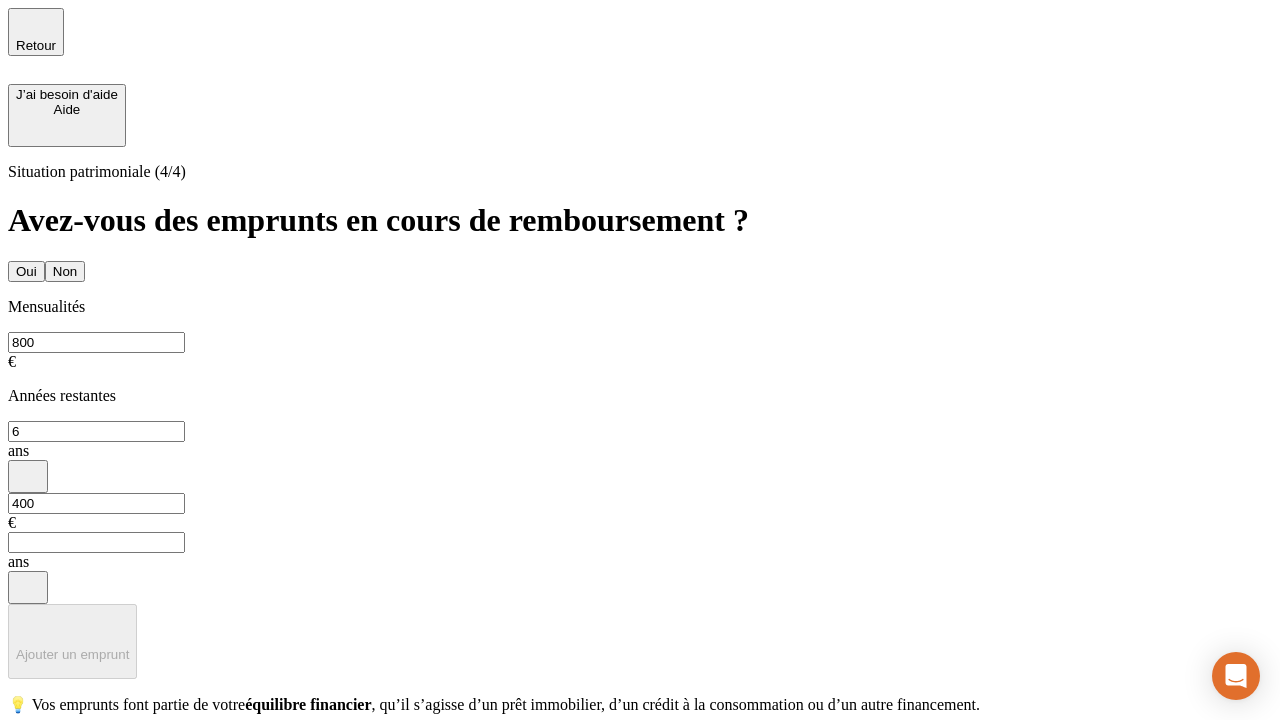 type on "400" 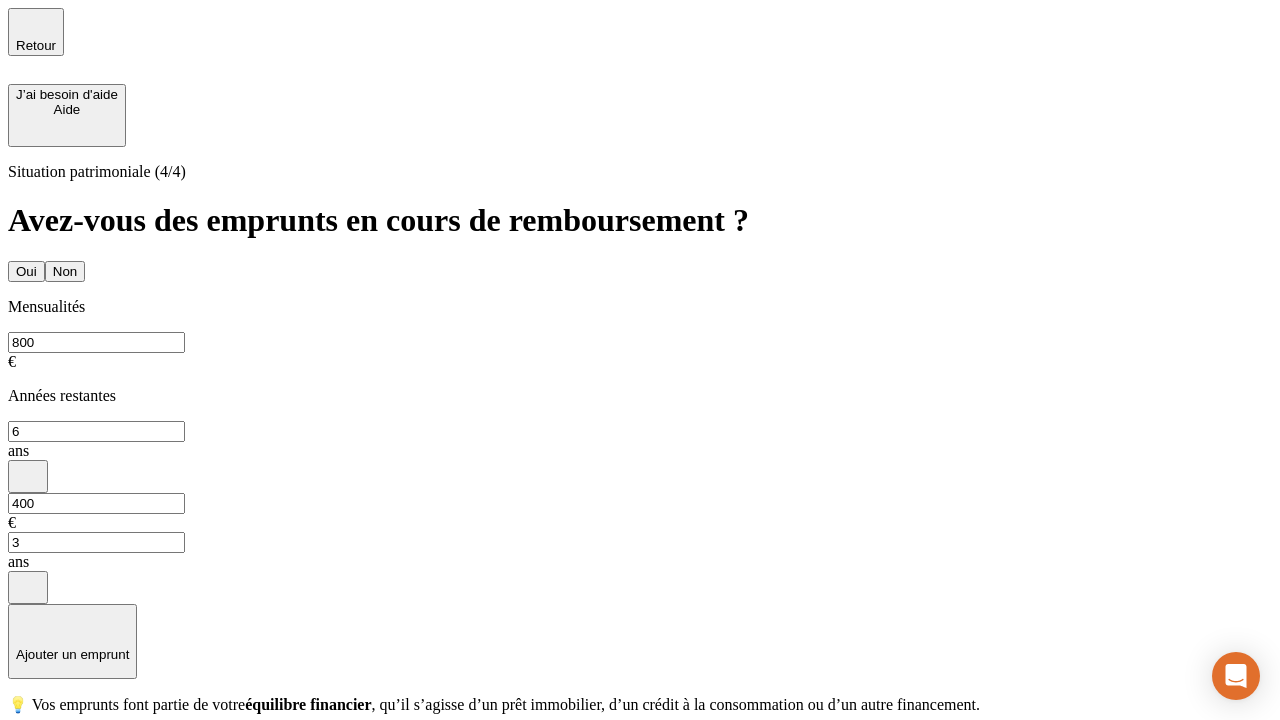 click on "Valider" at bounding box center (36, 774) 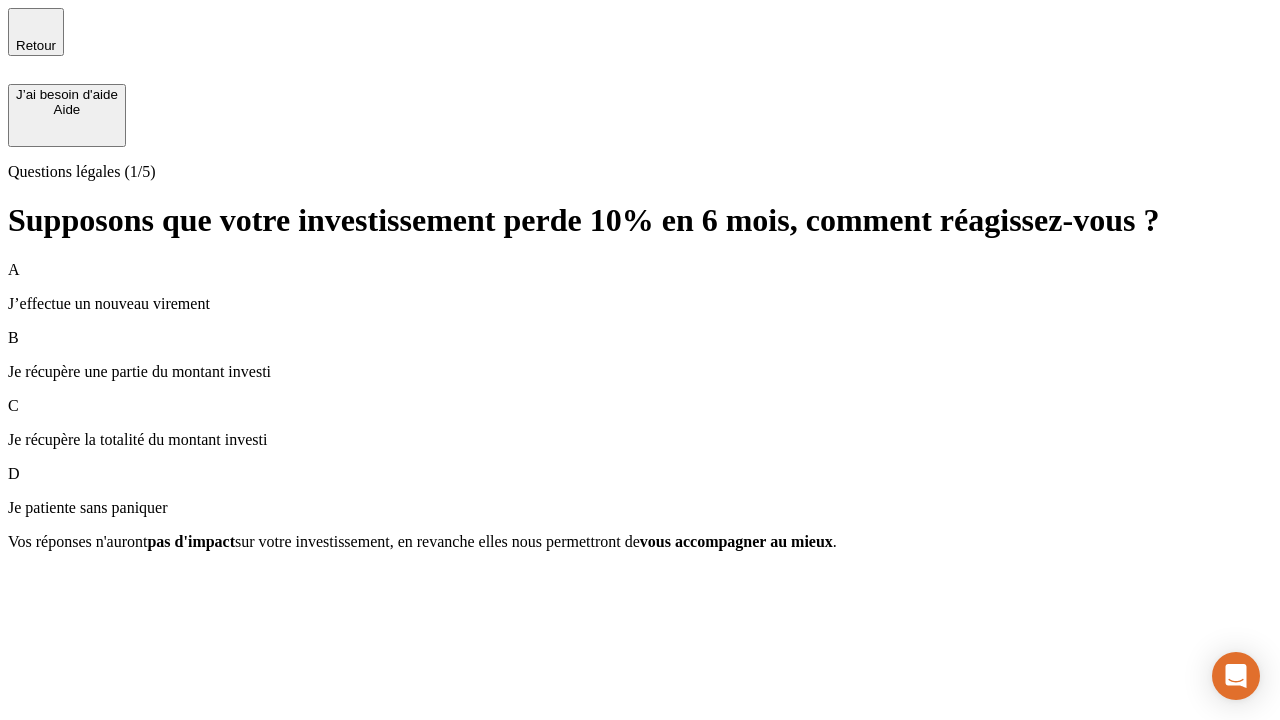 click on "Je récupère une partie du montant investi" at bounding box center (640, 372) 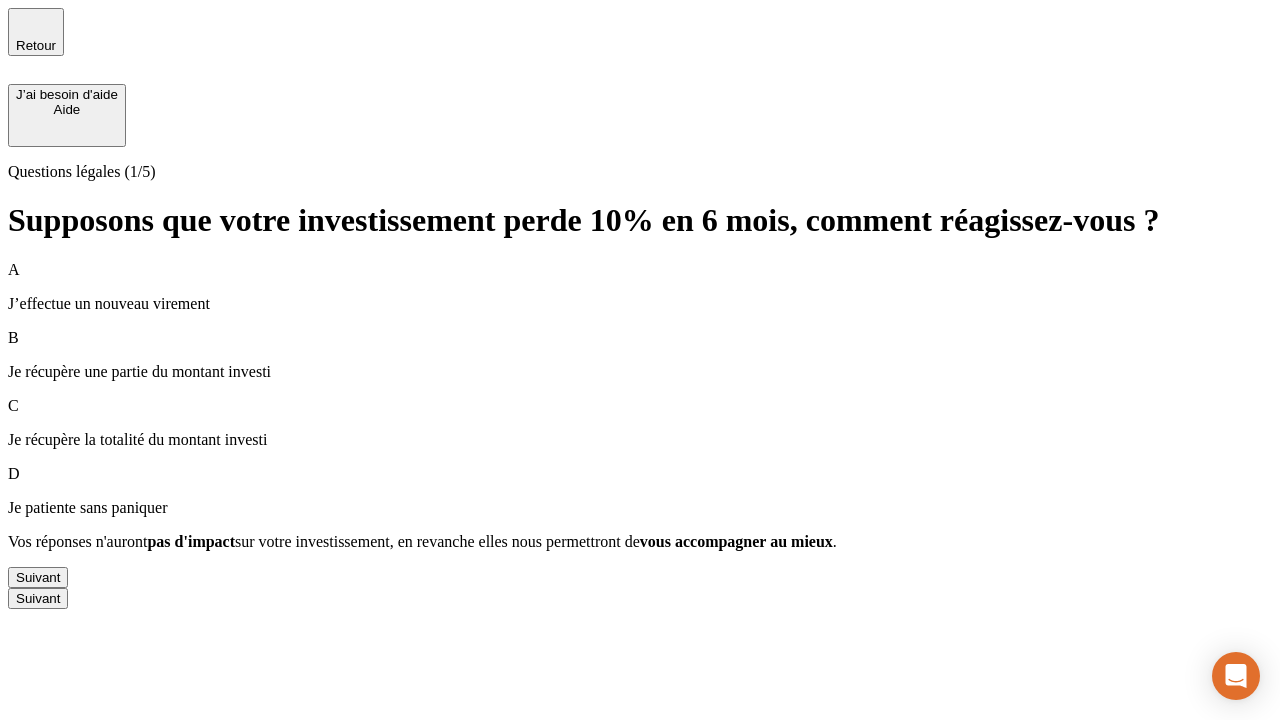 click on "Suivant" at bounding box center [38, 577] 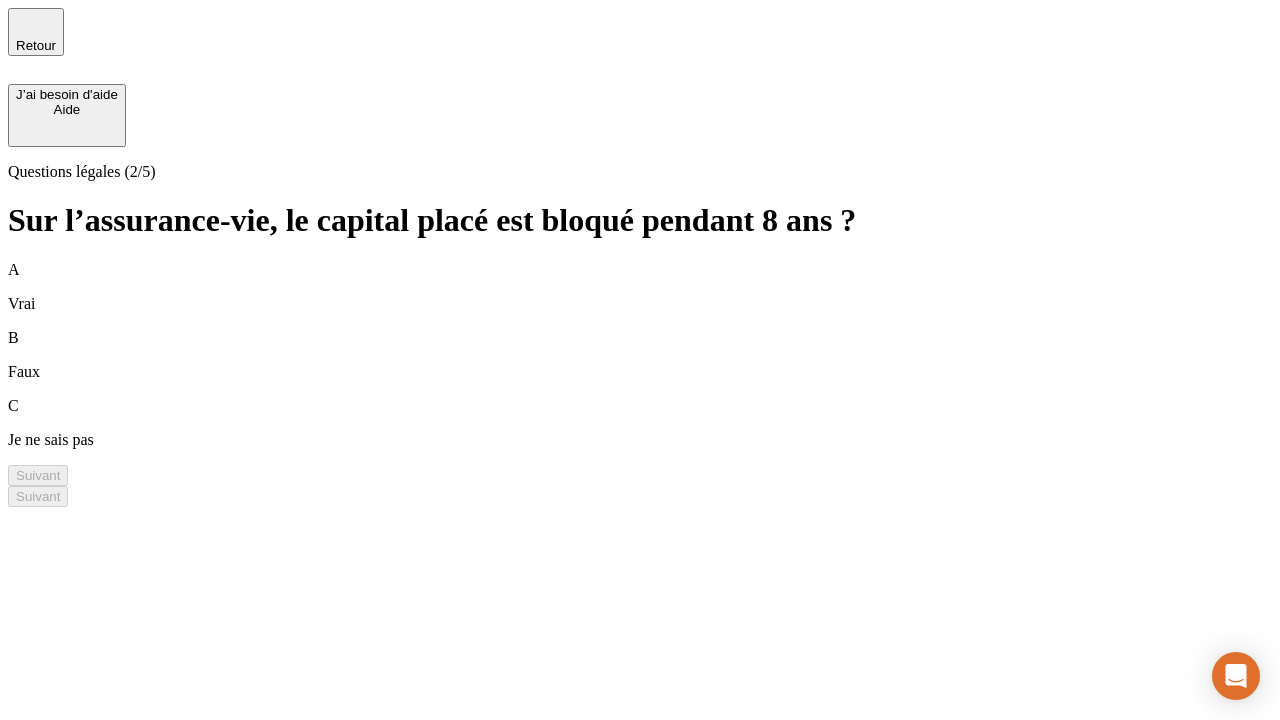 click on "B Faux" at bounding box center (640, 355) 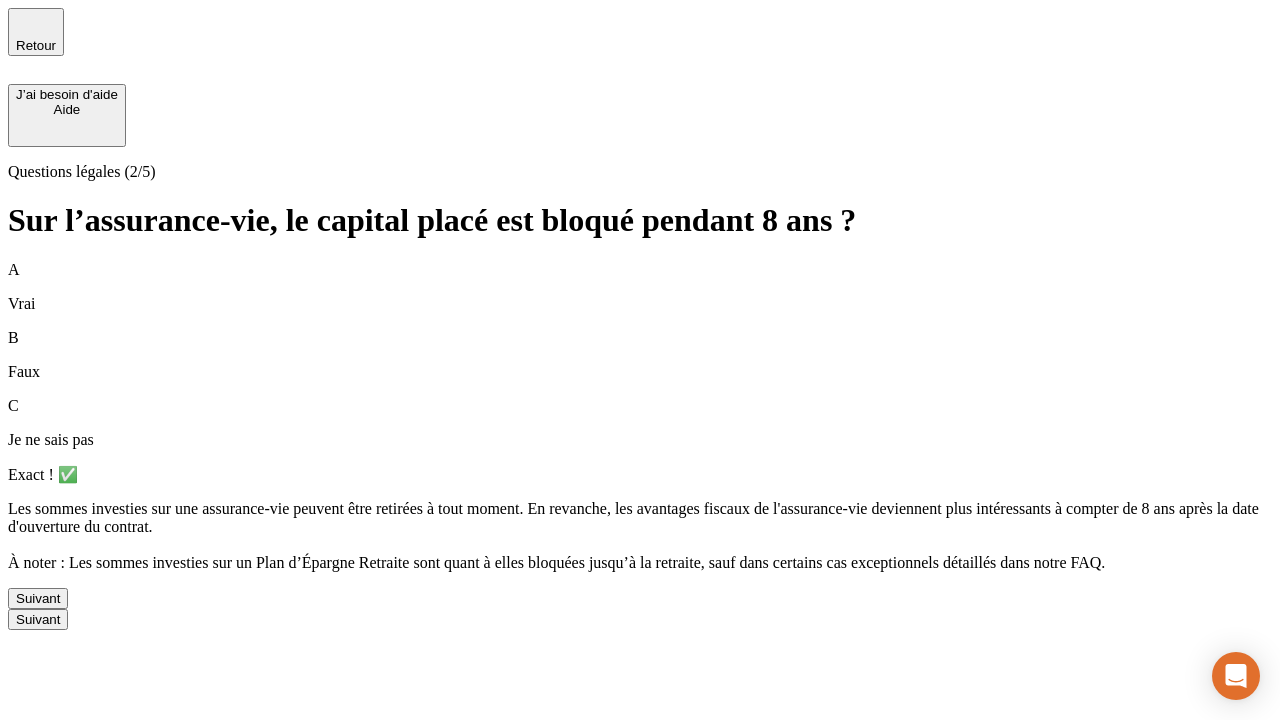 click on "Suivant" at bounding box center (38, 598) 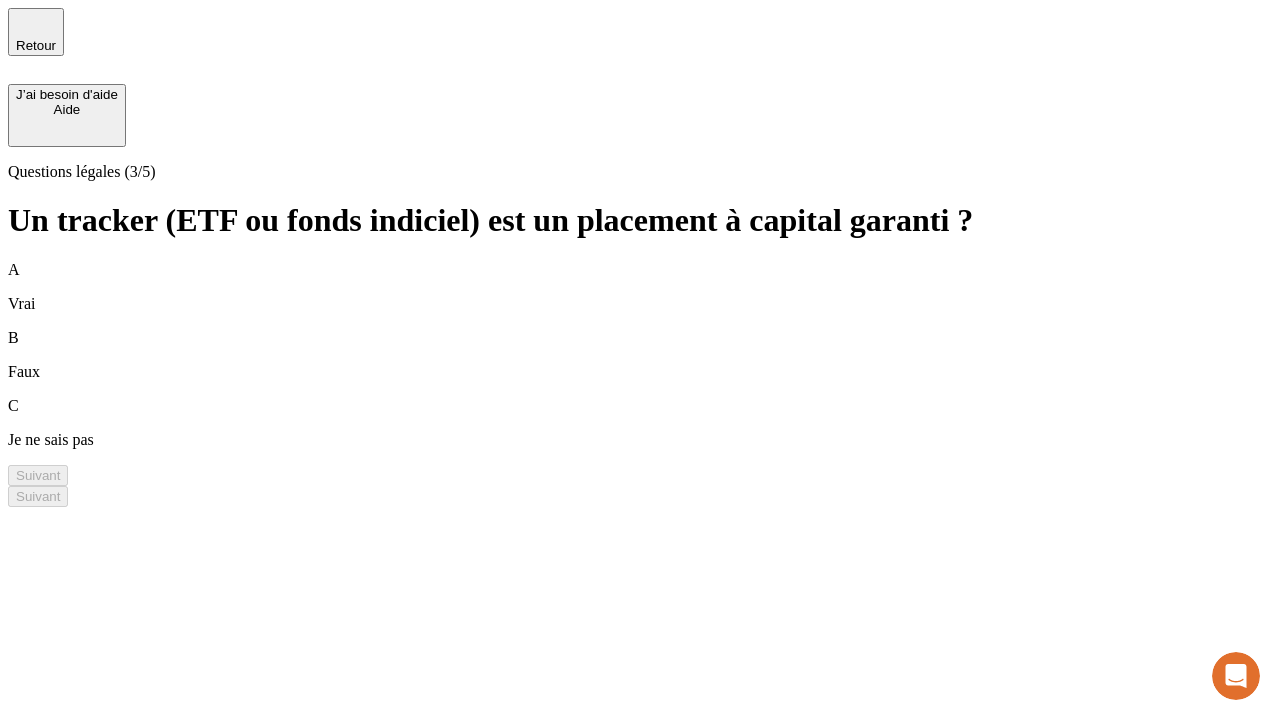 scroll, scrollTop: 0, scrollLeft: 0, axis: both 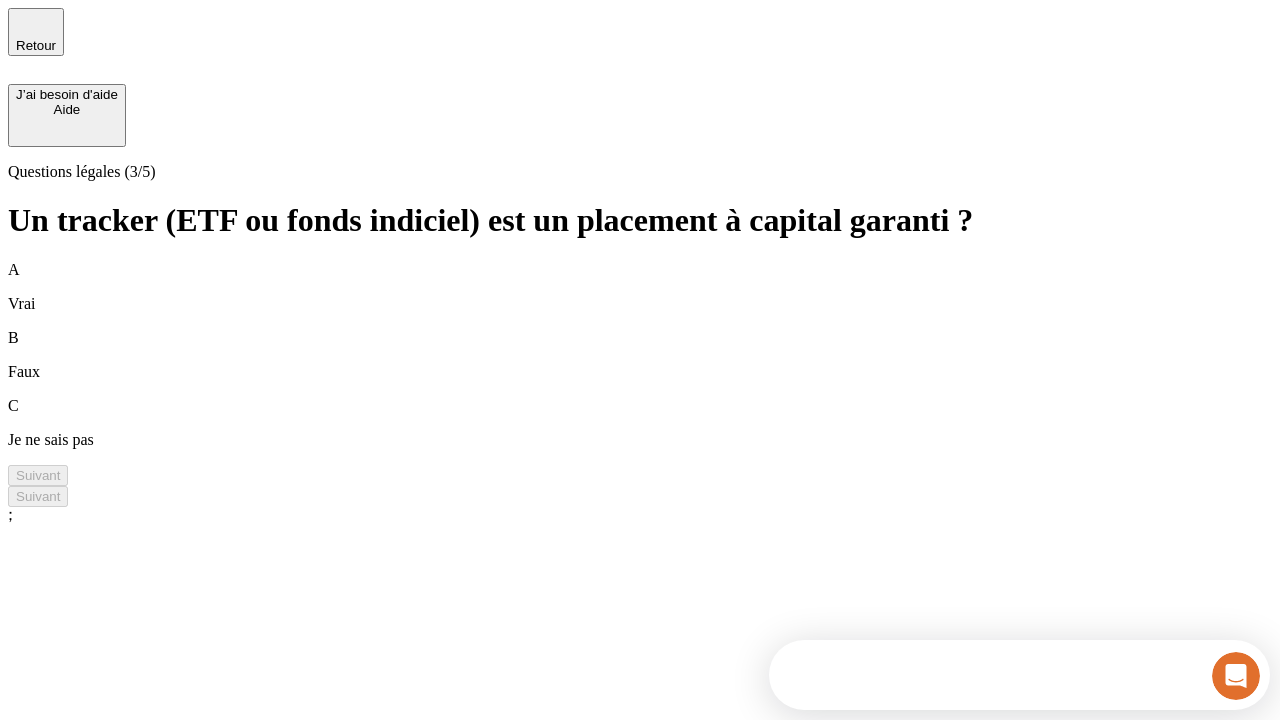 click on "B Faux" at bounding box center (640, 355) 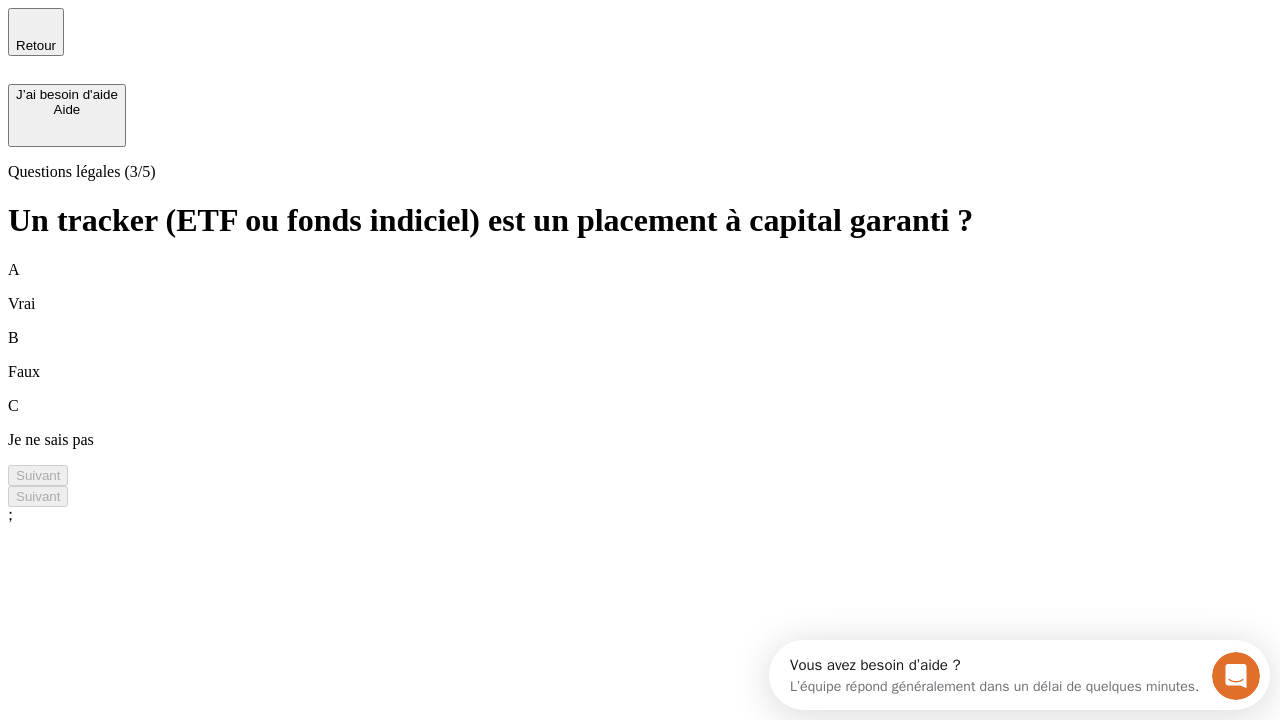 scroll, scrollTop: 0, scrollLeft: 0, axis: both 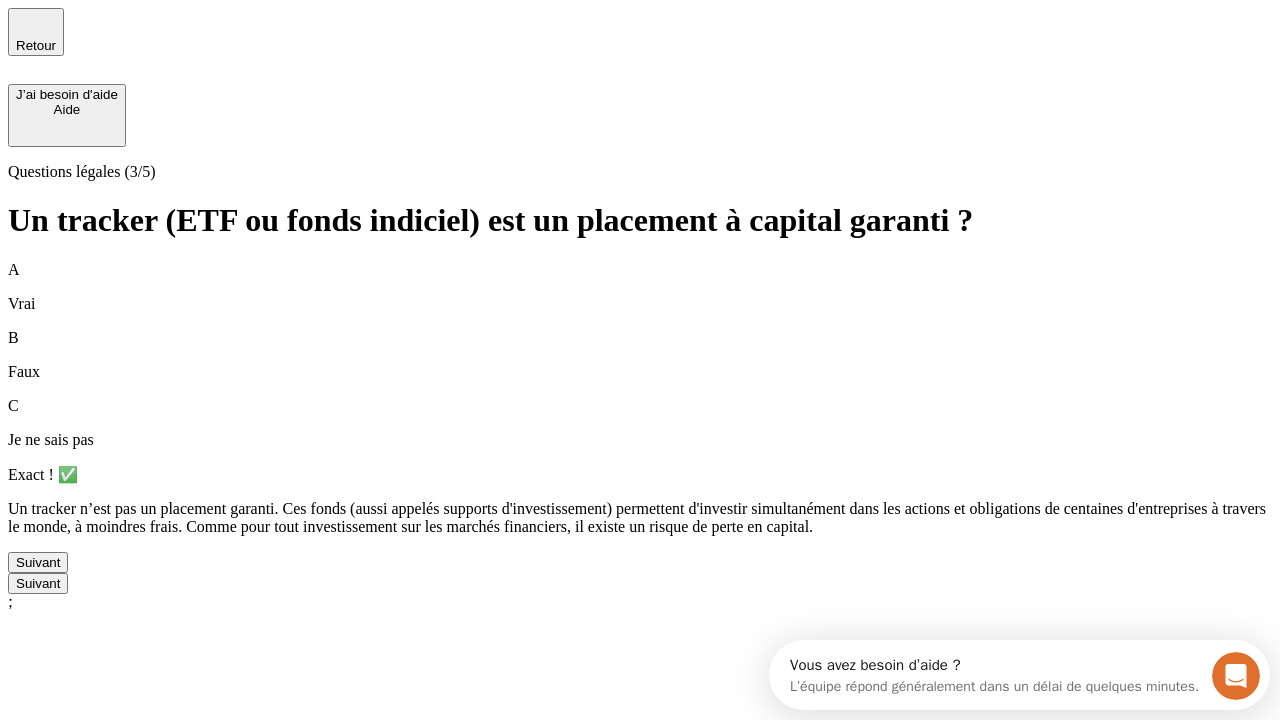 click on "Suivant" at bounding box center [38, 562] 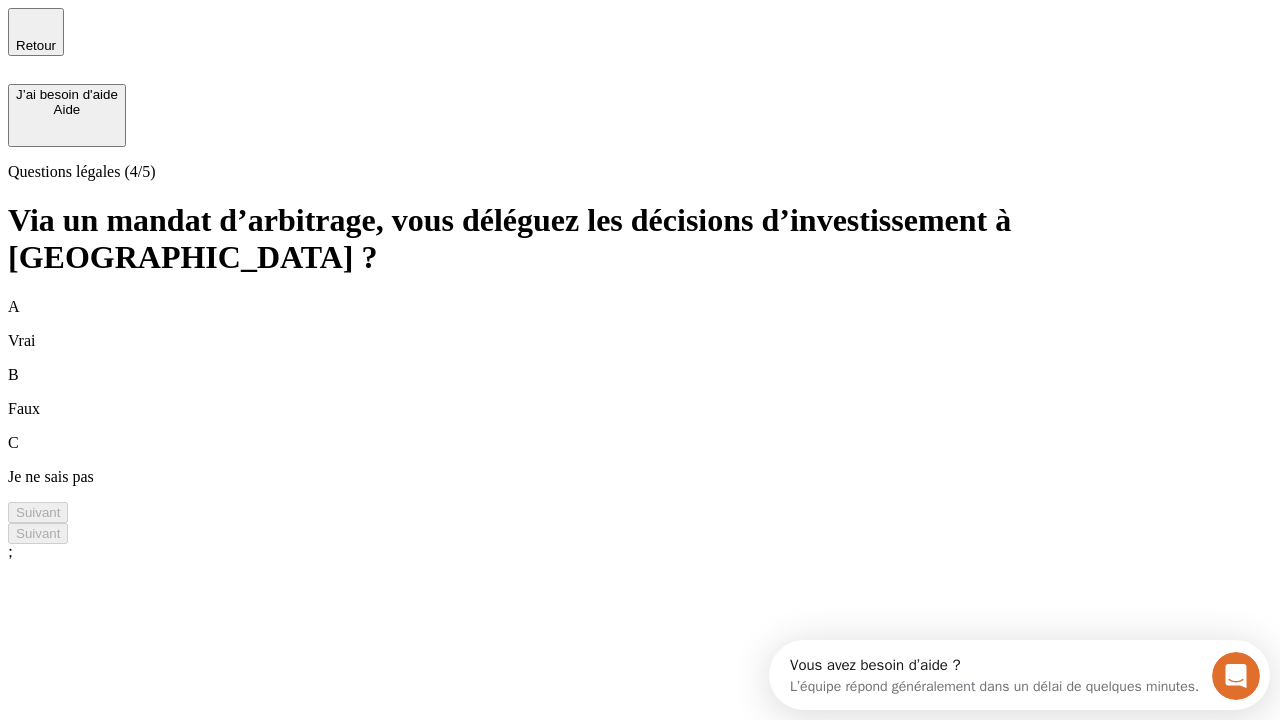click on "A Vrai" at bounding box center [640, 324] 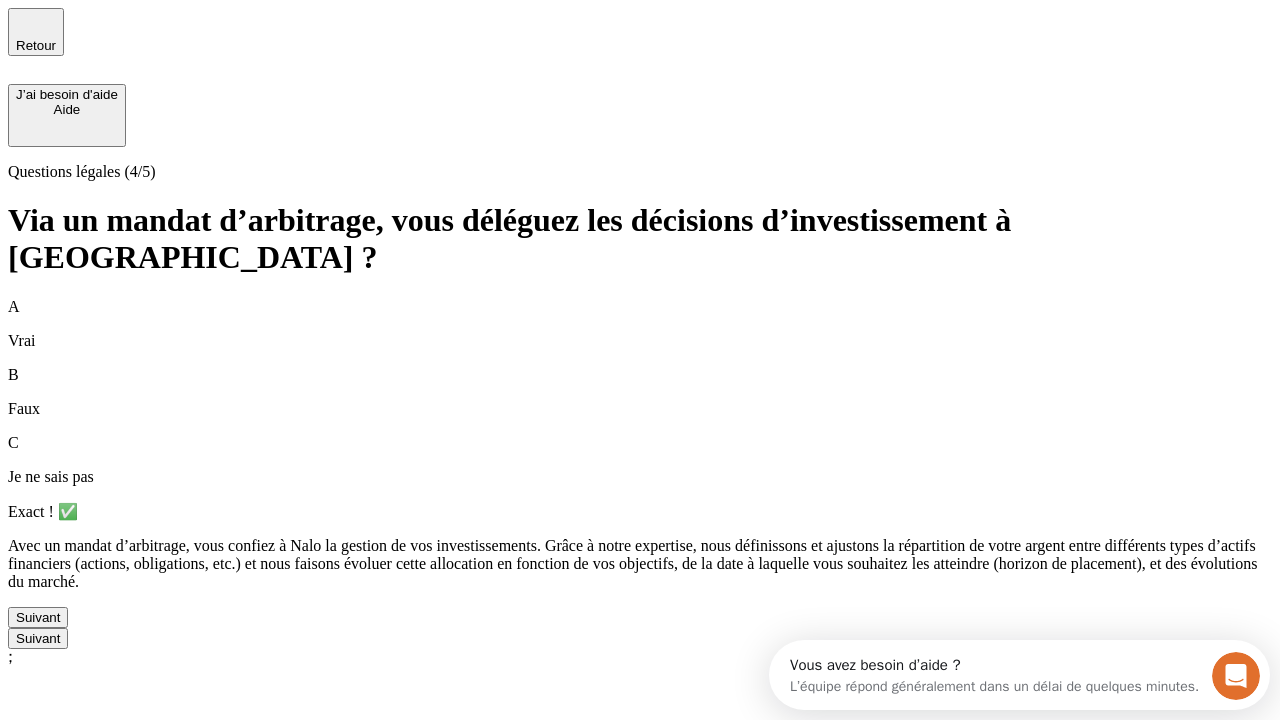 click on "Suivant" at bounding box center [38, 617] 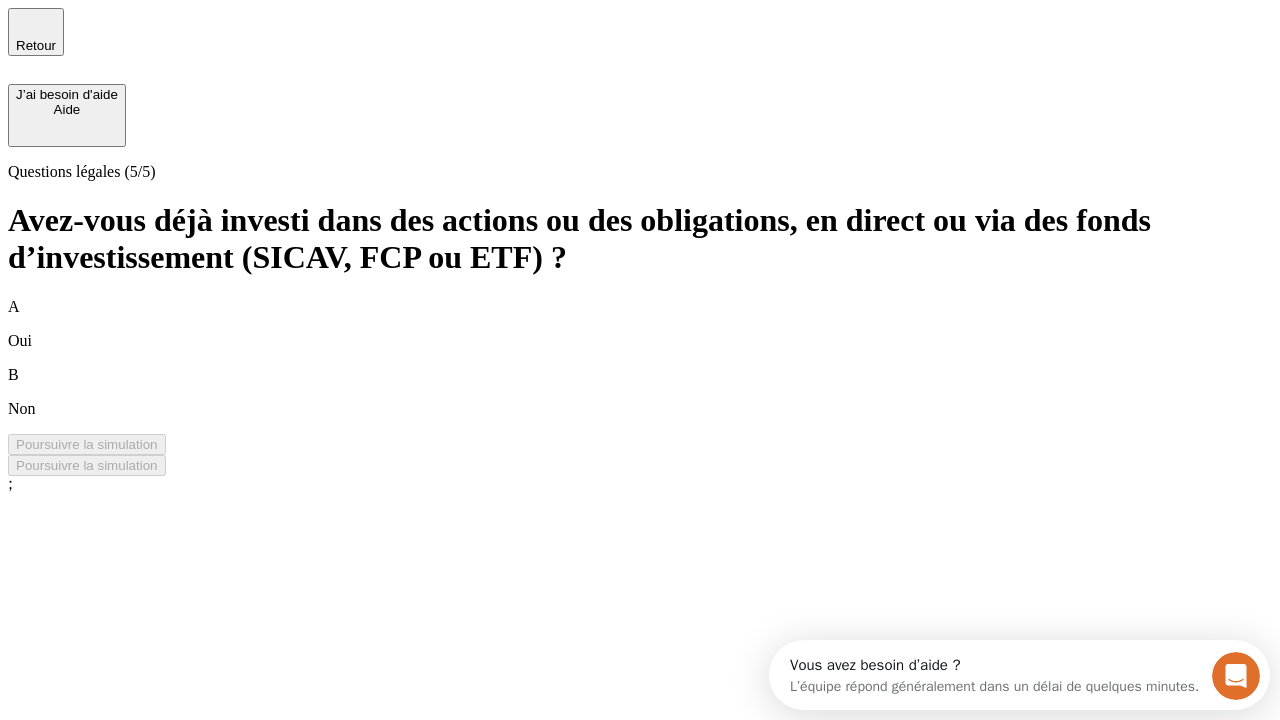 click on "B Non" at bounding box center [640, 392] 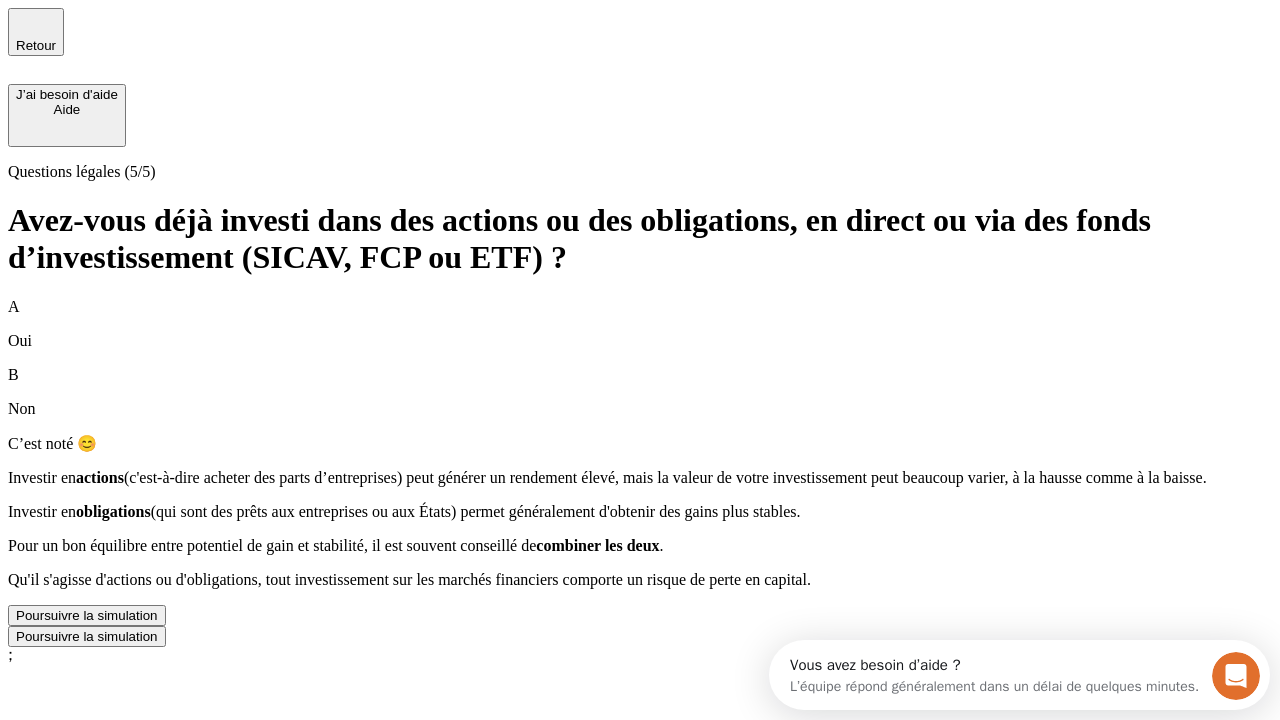 click on "Poursuivre la simulation" at bounding box center [87, 615] 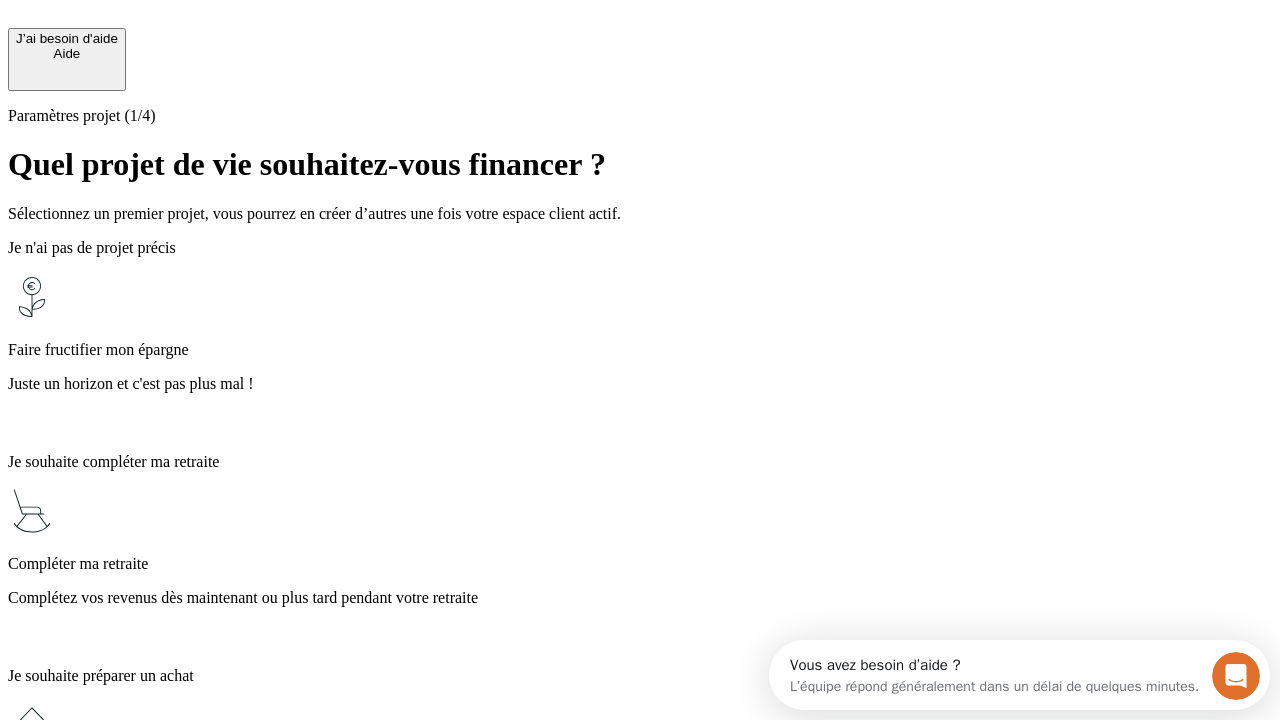 click on "Juste un horizon et c'est pas plus mal !" at bounding box center [640, 384] 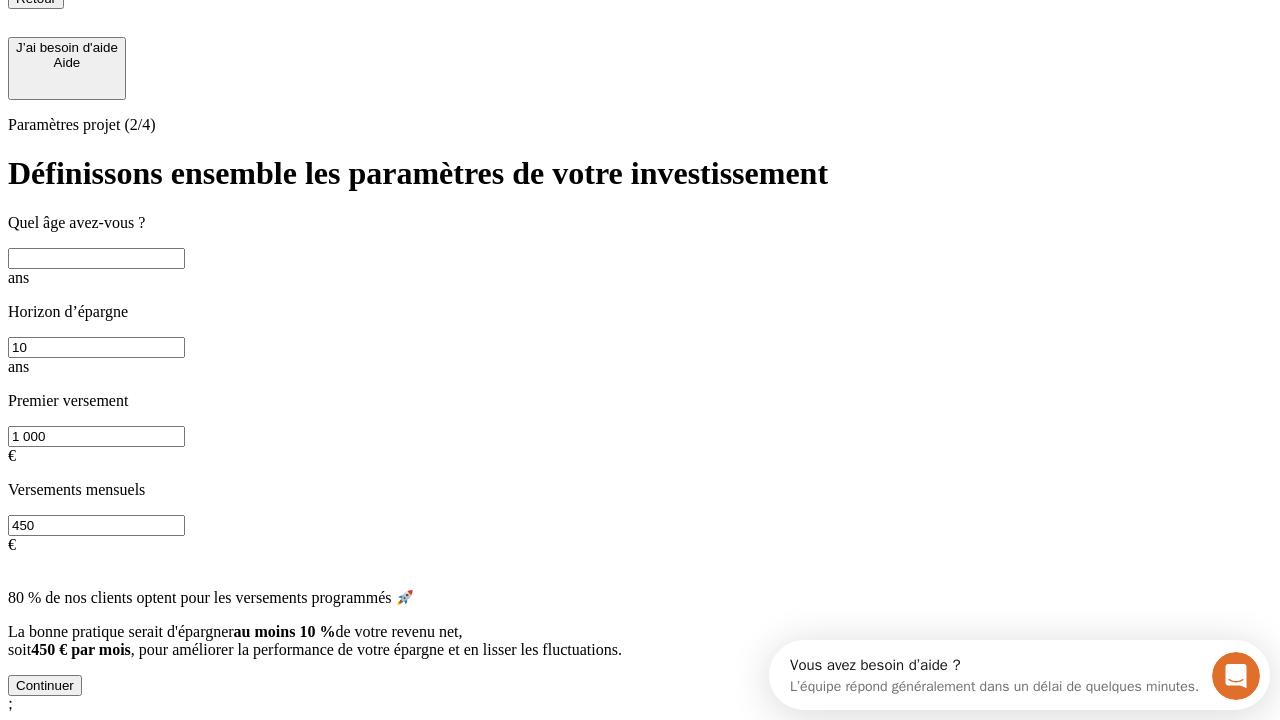 scroll, scrollTop: 30, scrollLeft: 0, axis: vertical 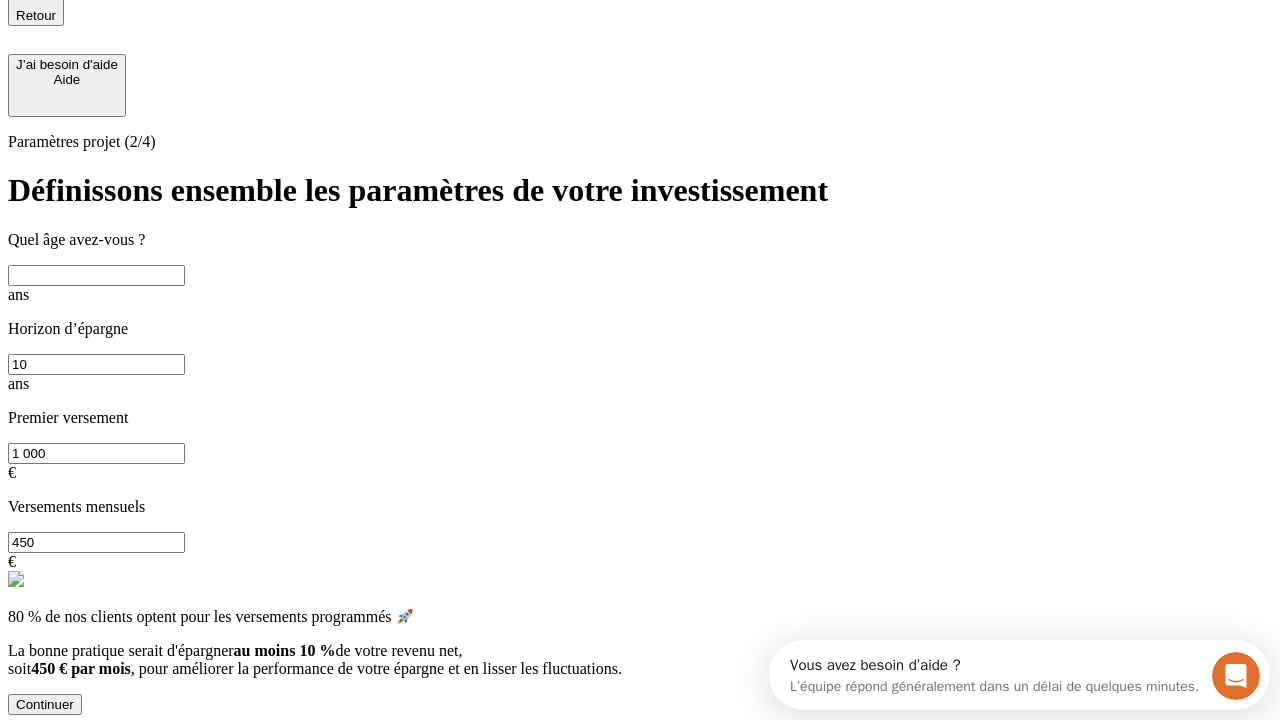 click at bounding box center (96, 275) 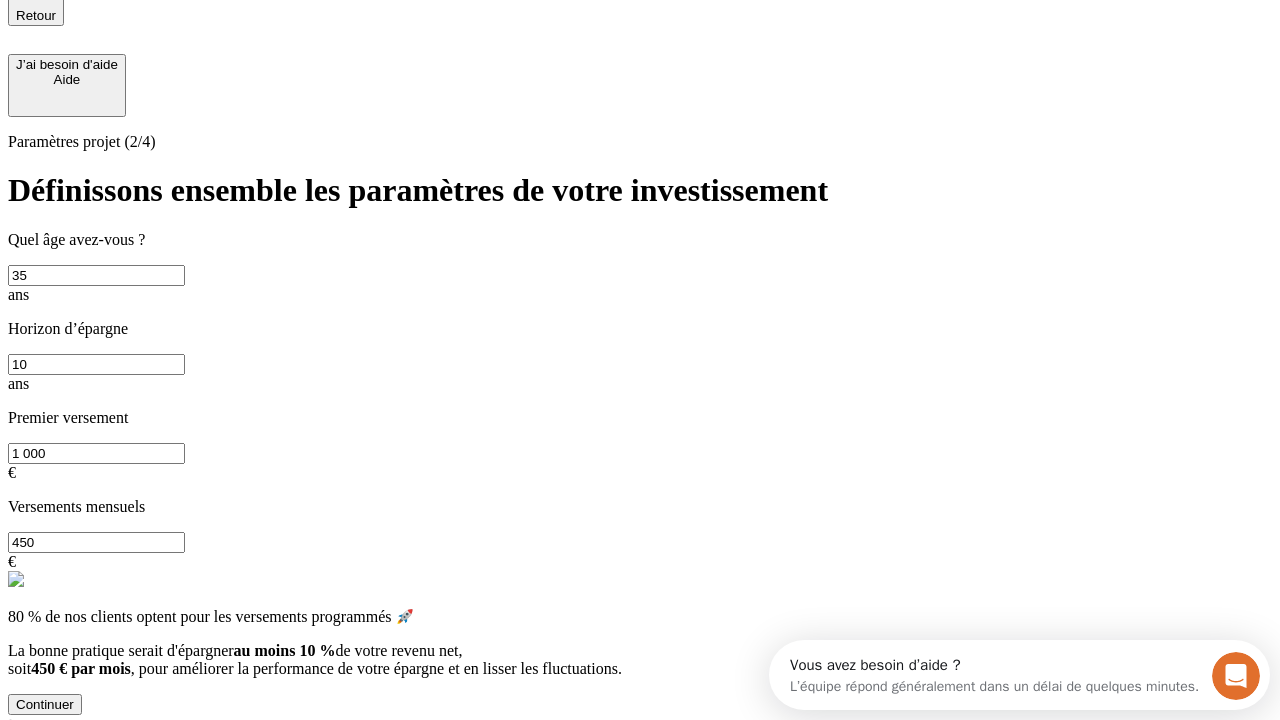 type on "35" 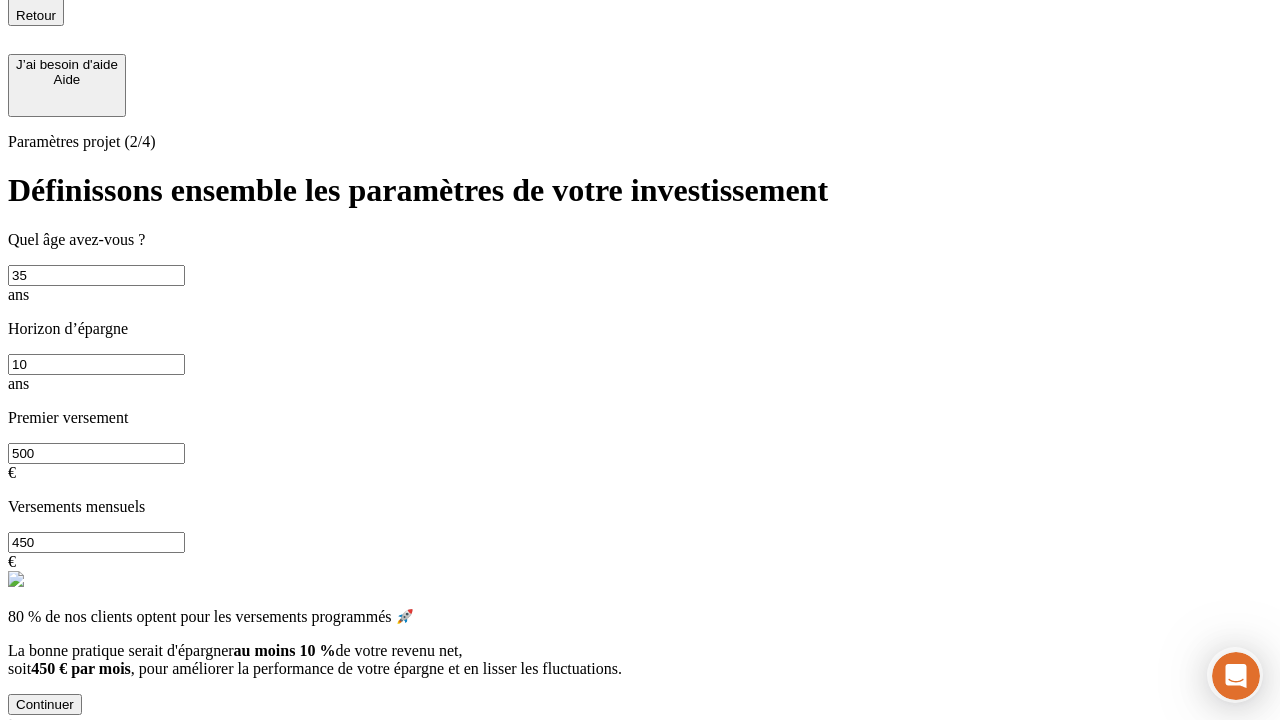type on "500" 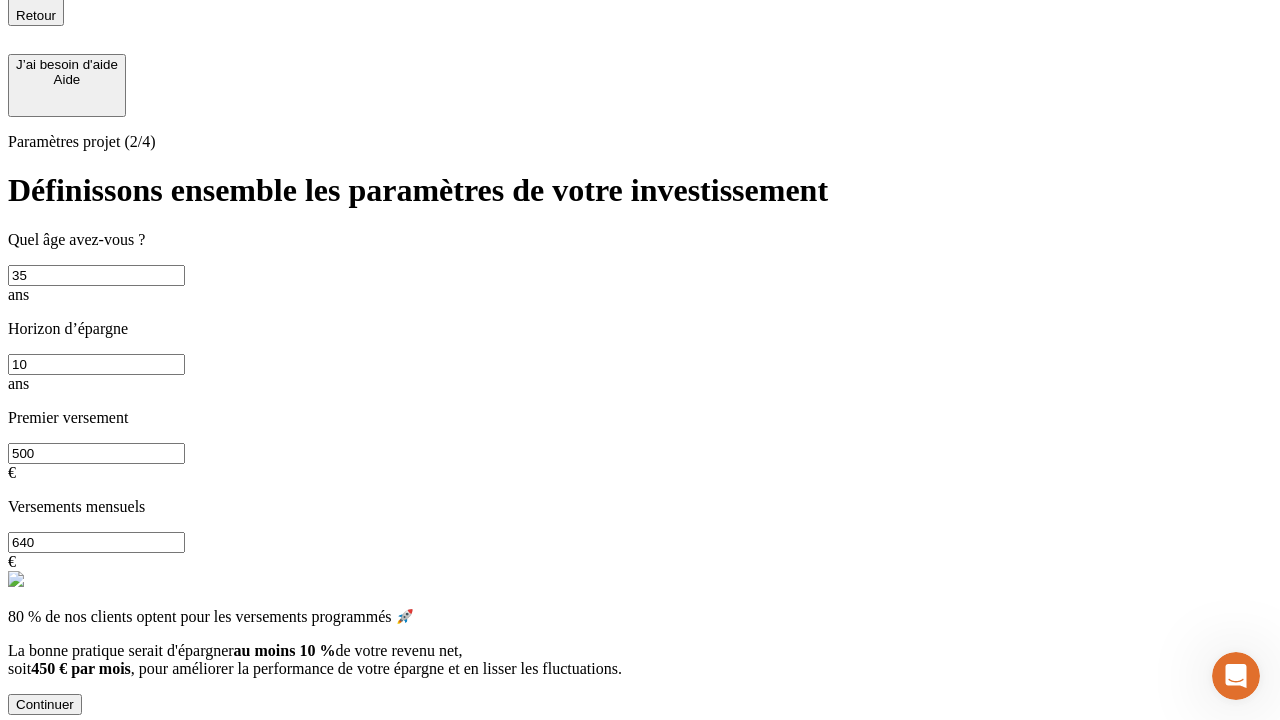 scroll, scrollTop: 12, scrollLeft: 0, axis: vertical 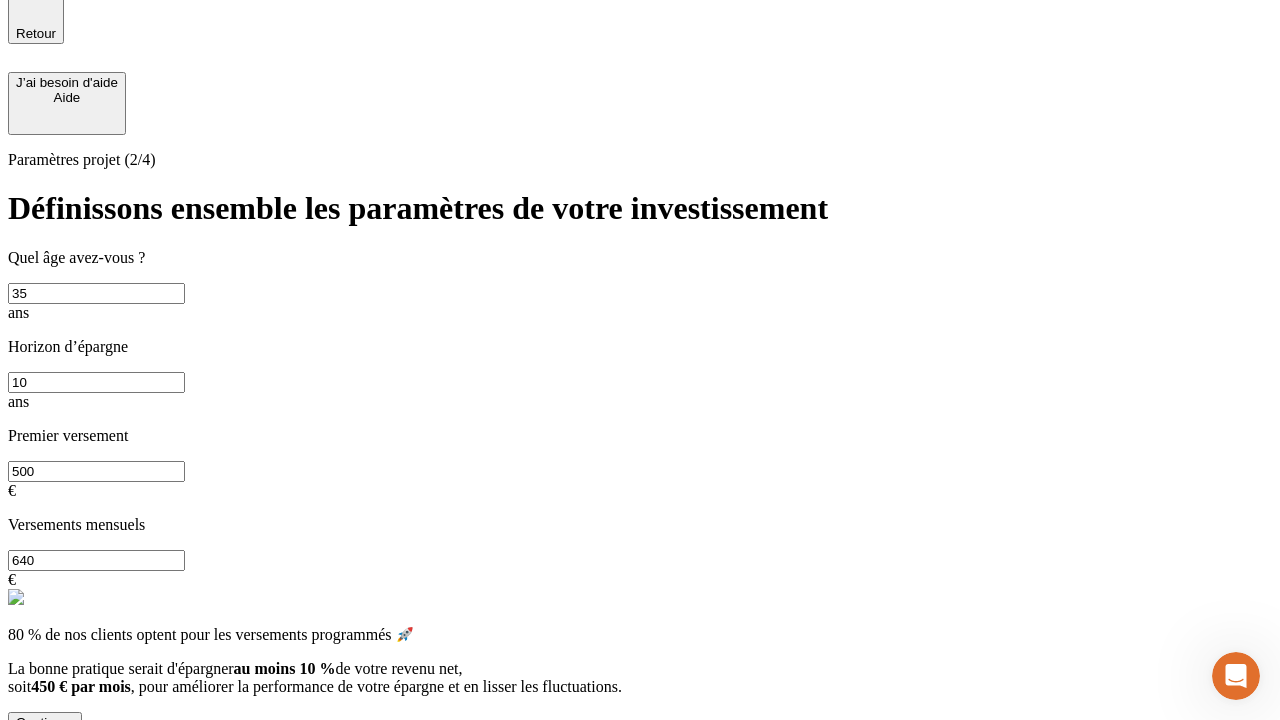 type on "640" 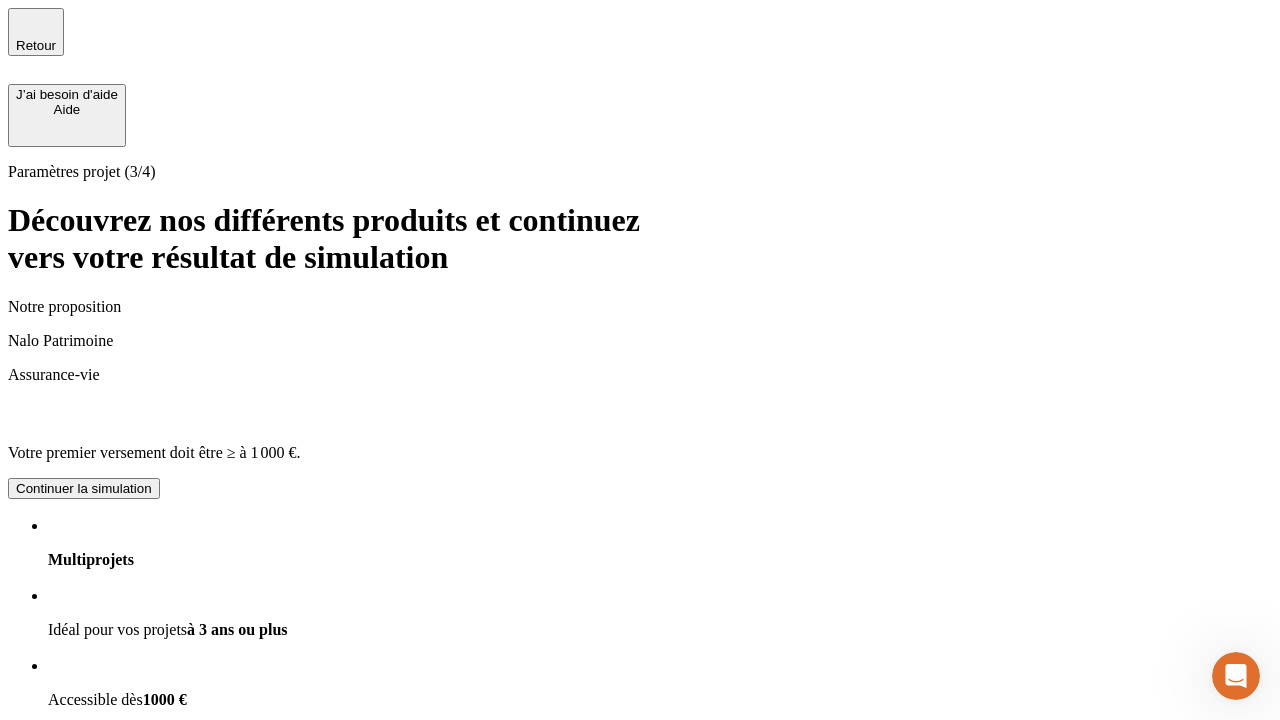 click on "Continuer la simulation" at bounding box center [84, 488] 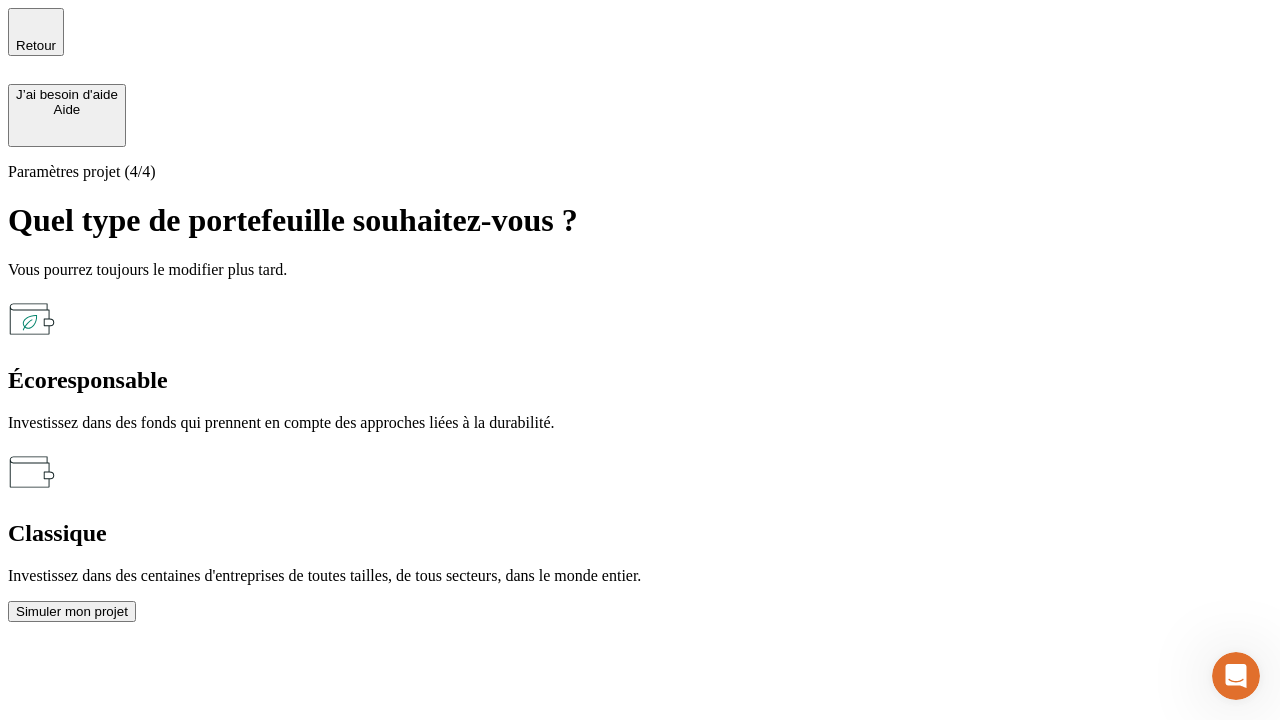 click on "Écoresponsable" at bounding box center [640, 380] 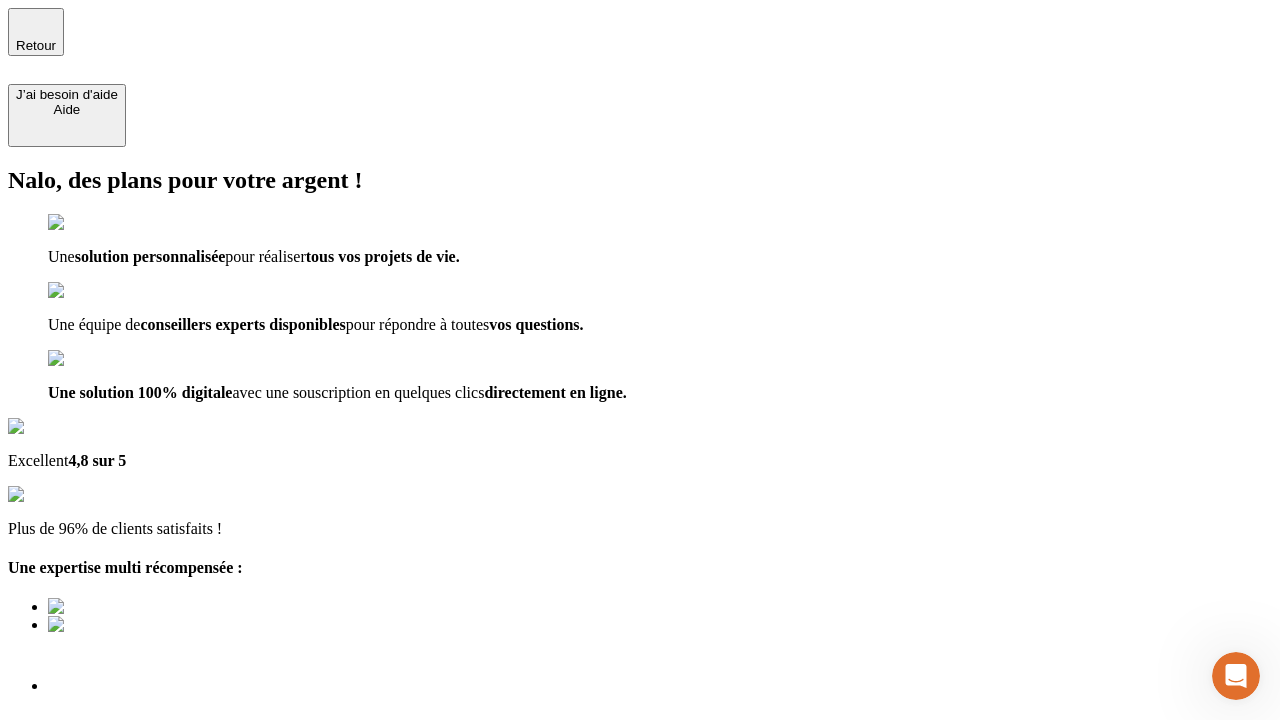 click at bounding box center [640, 830] 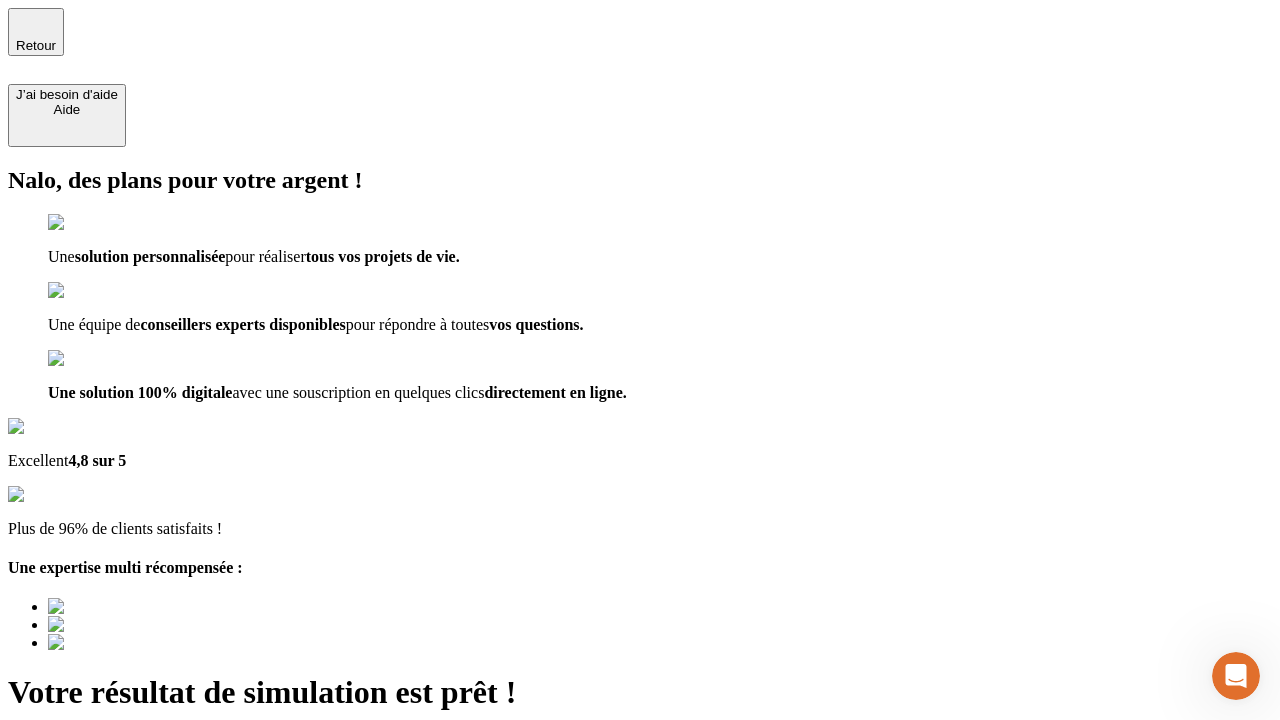 click on "Découvrir ma simulation" at bounding box center (87, 847) 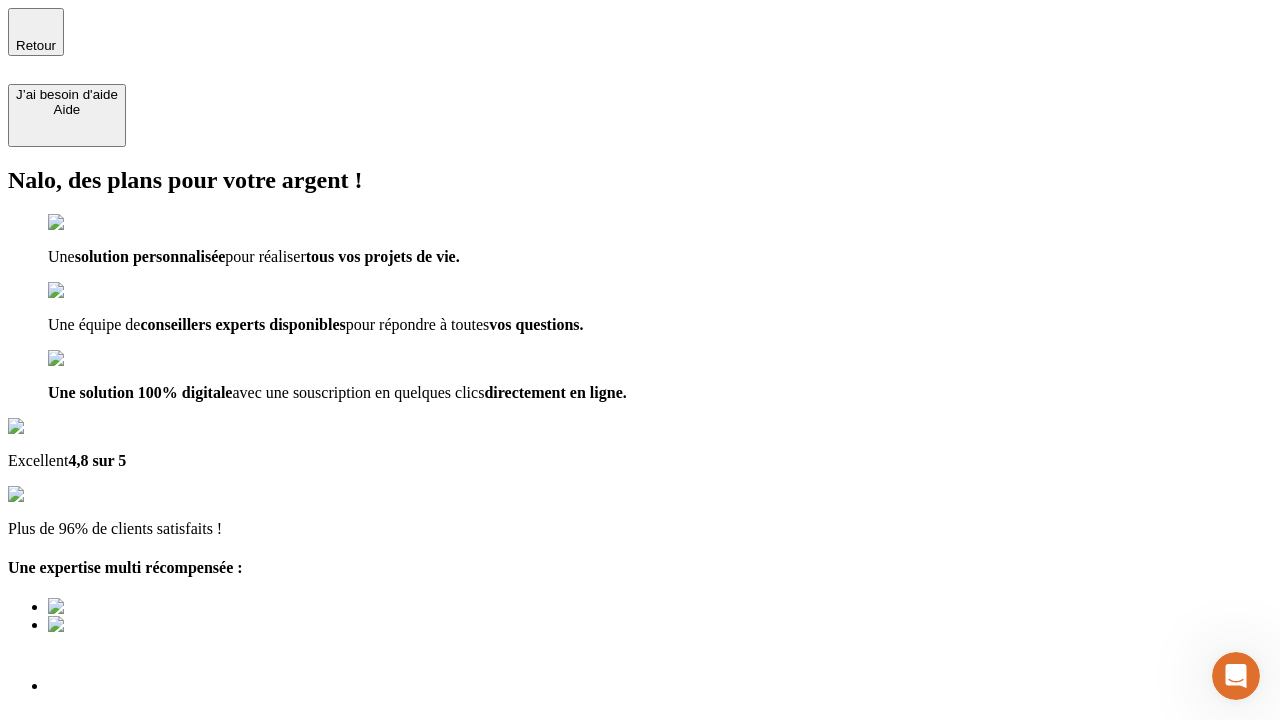 type on "[EMAIL_ADDRESS][DOMAIN_NAME]" 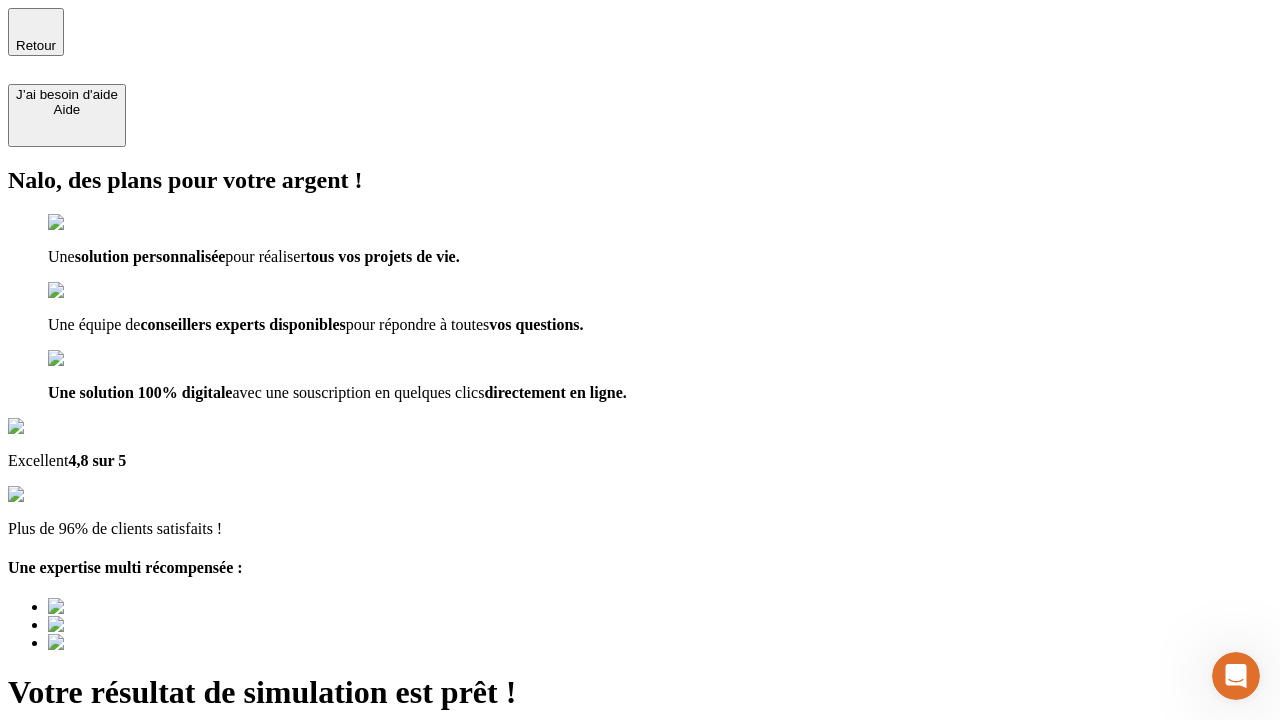 click on "Découvrir ma simulation" at bounding box center [87, 847] 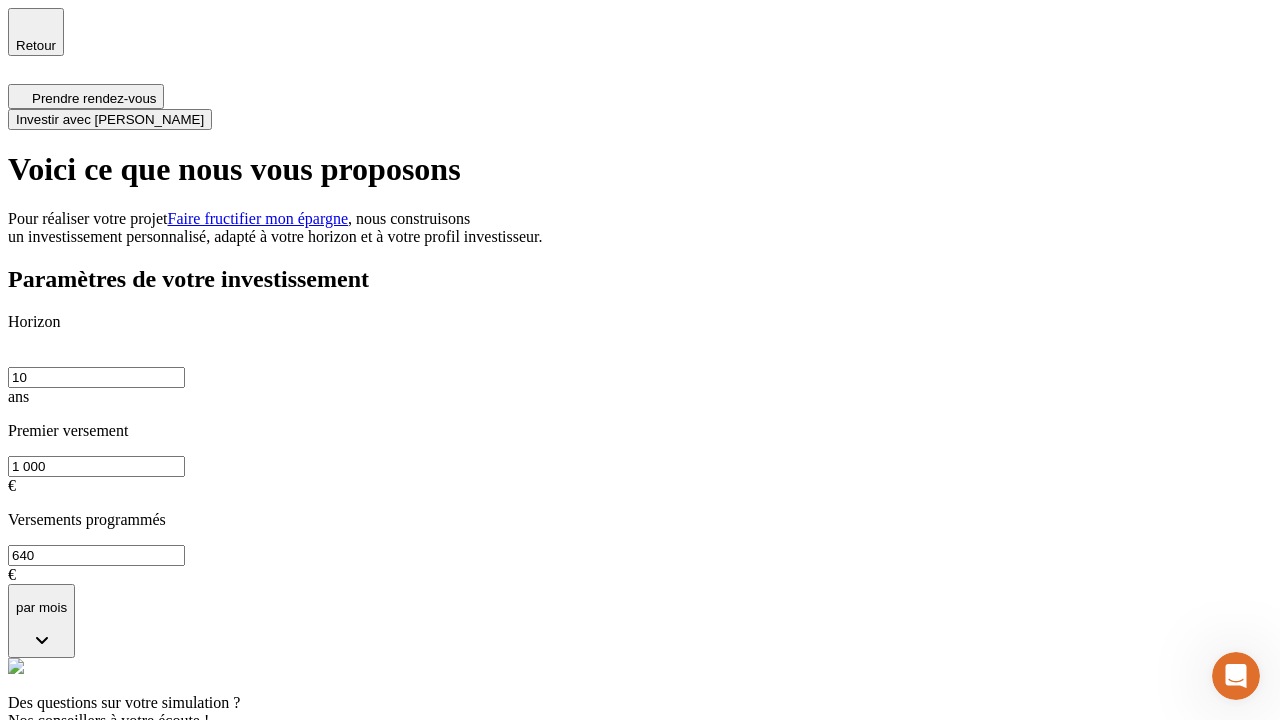 click on "Investir avec [PERSON_NAME]" at bounding box center (110, 119) 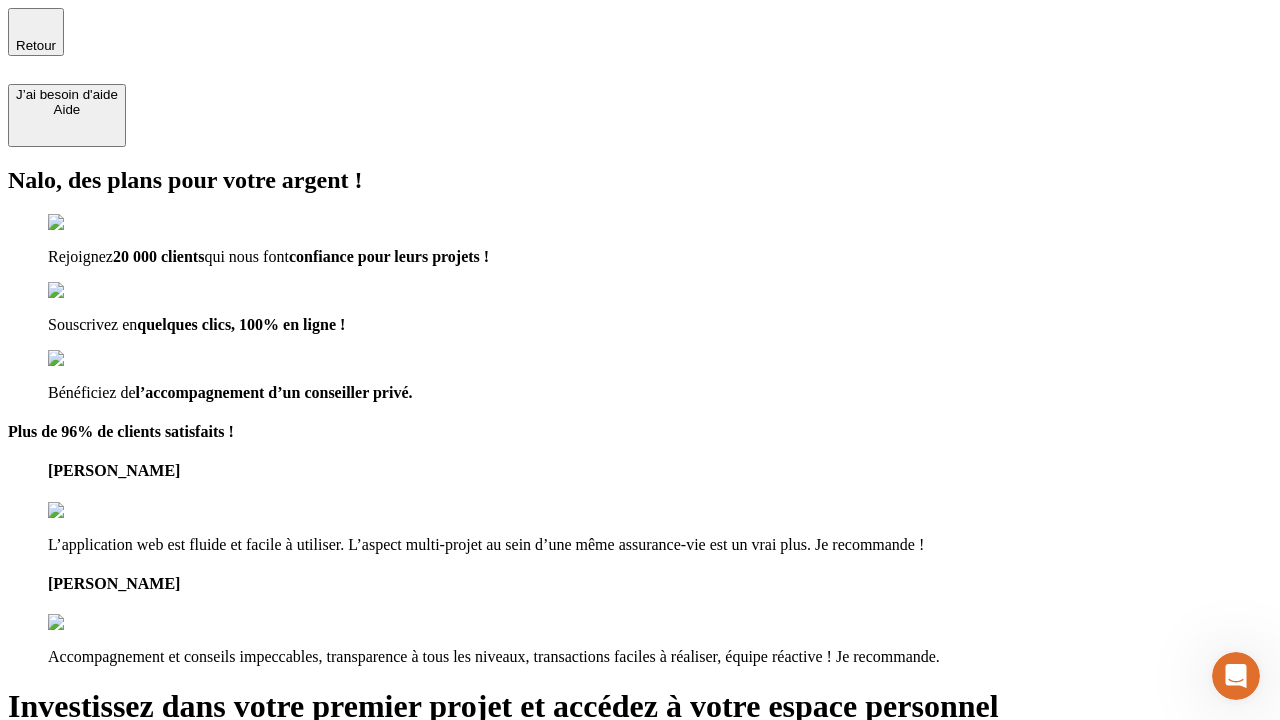 type on "[EMAIL_ADDRESS][DOMAIN_NAME]" 